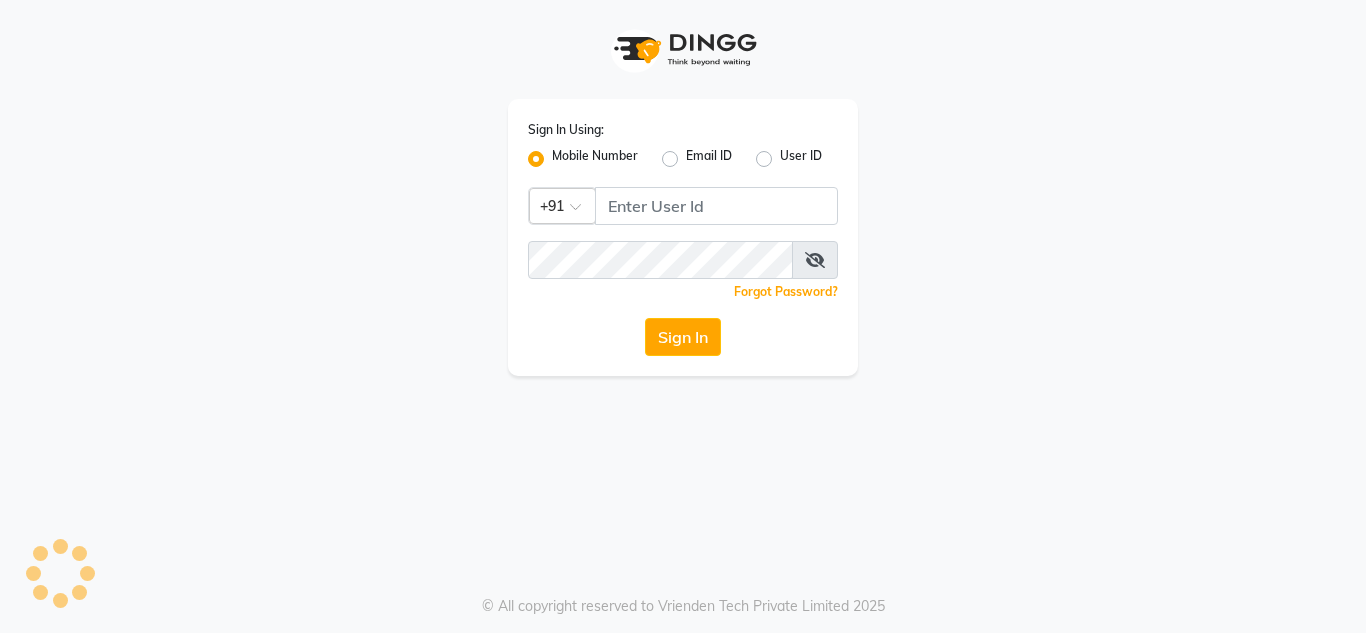 scroll, scrollTop: 0, scrollLeft: 0, axis: both 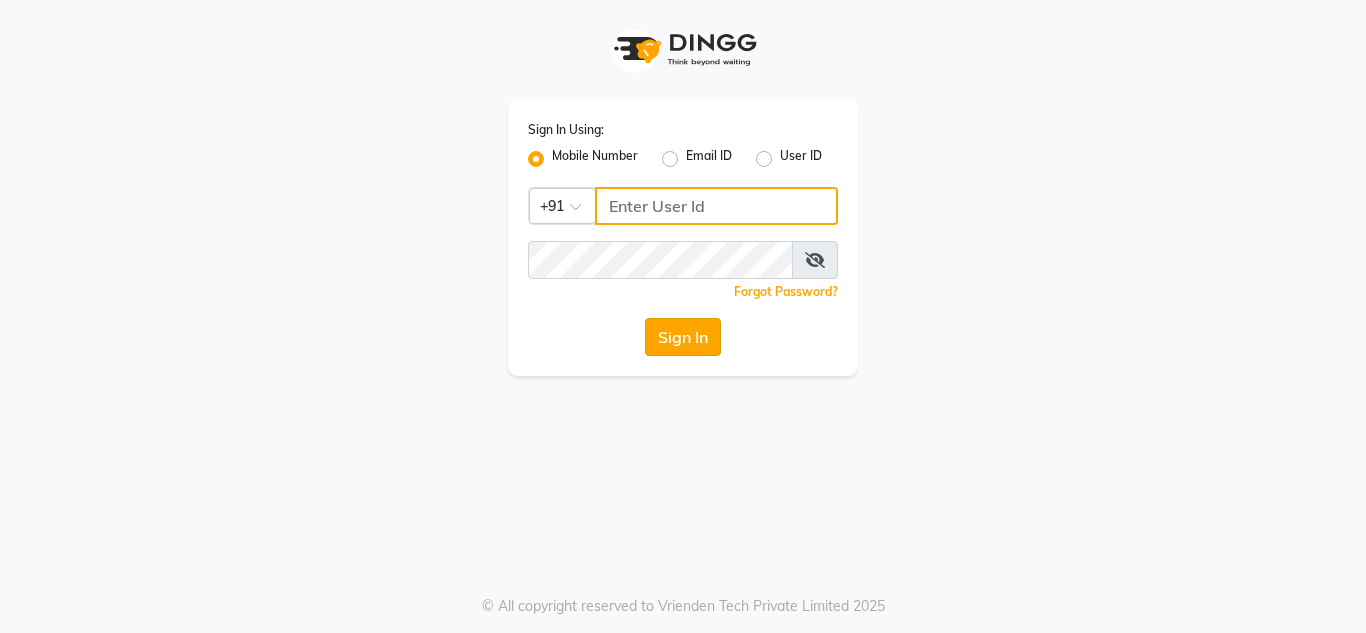 type on "9620706761" 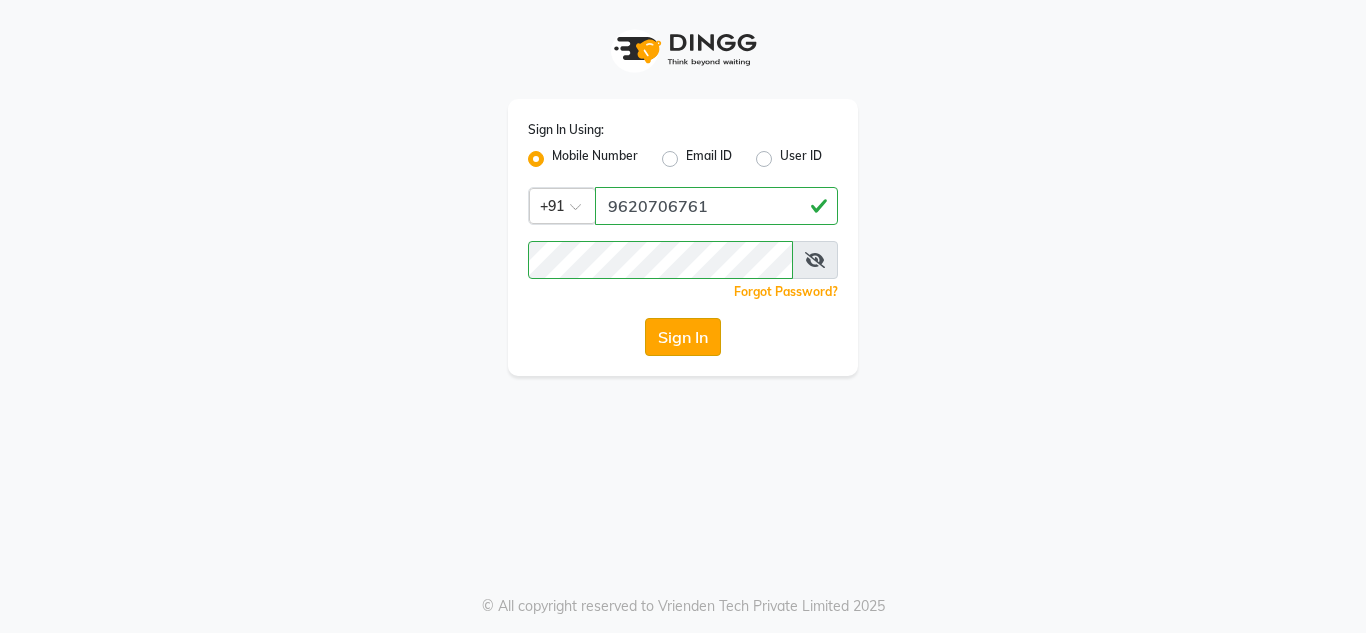 click on "Sign In" 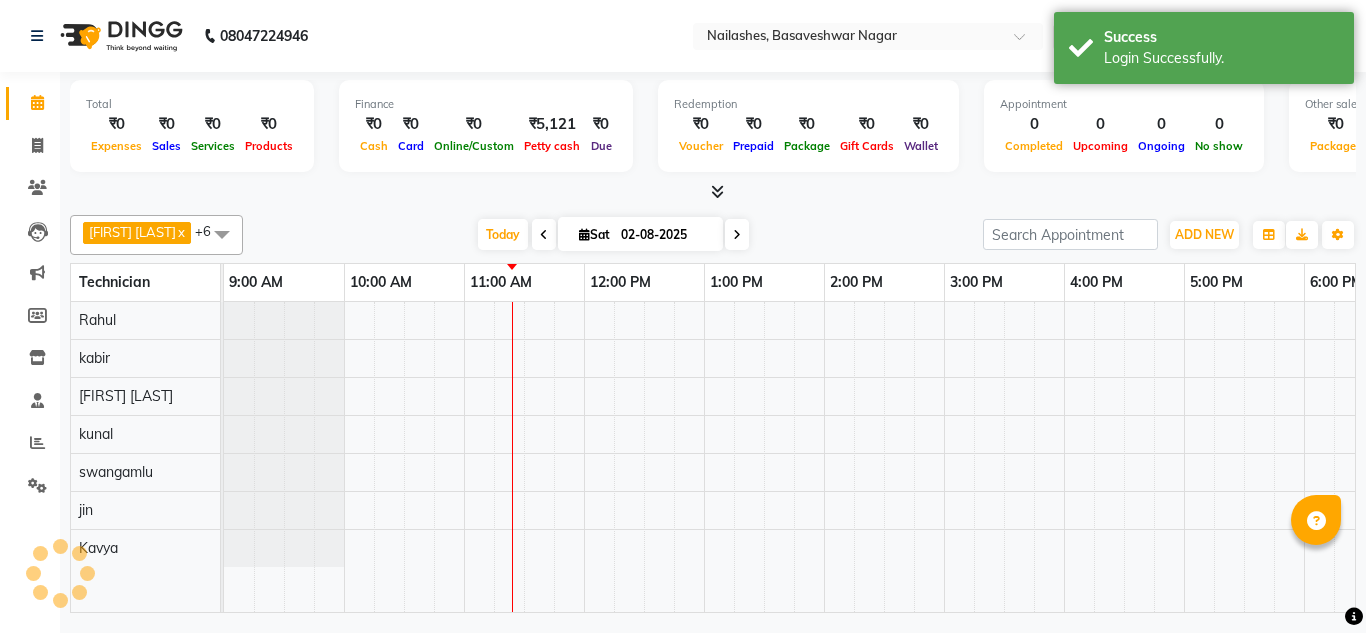 scroll, scrollTop: 0, scrollLeft: 0, axis: both 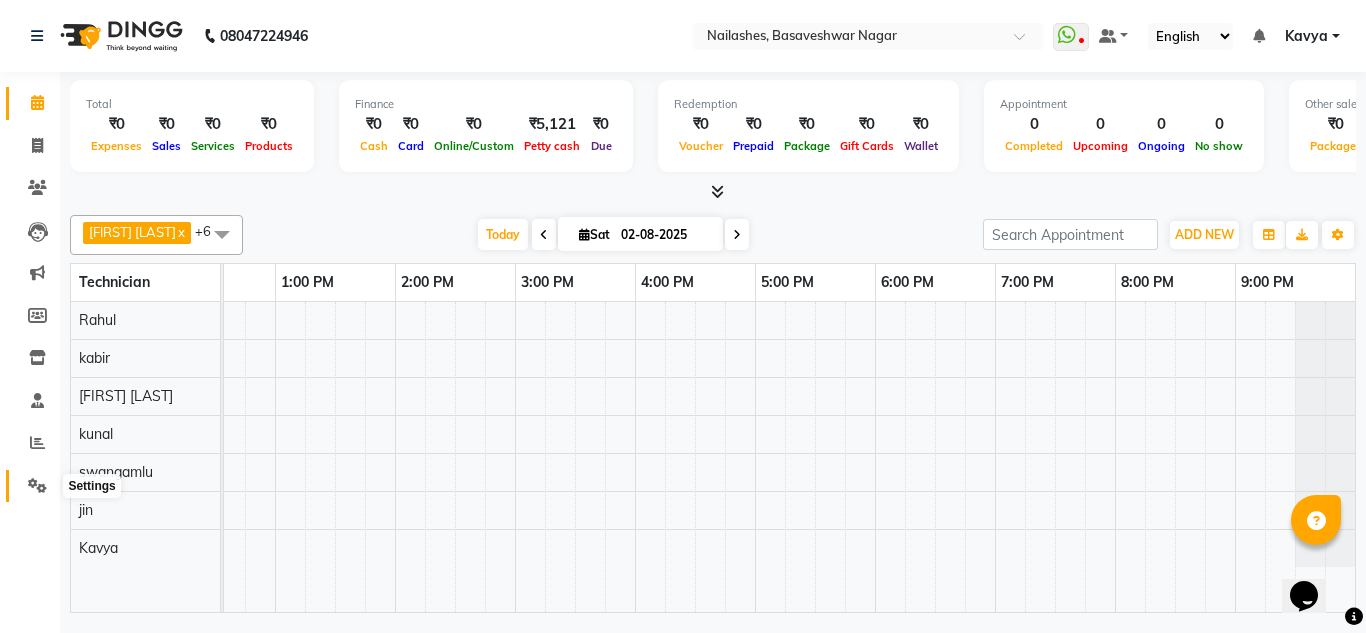 click 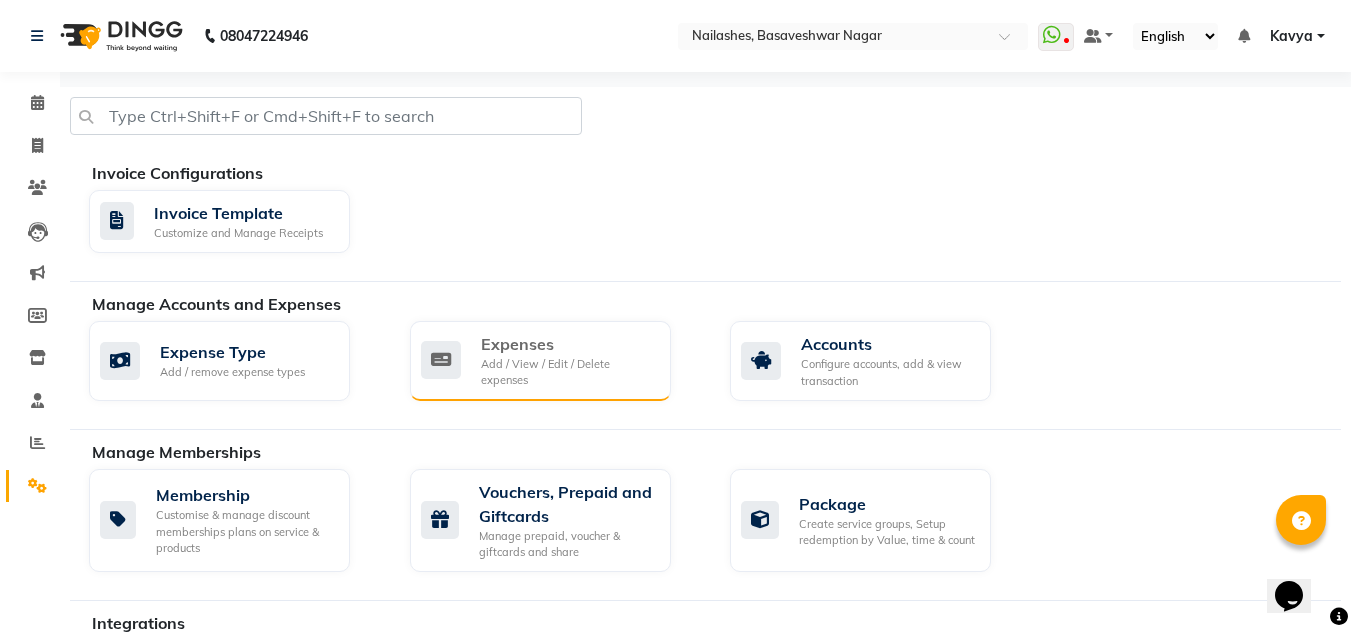 click 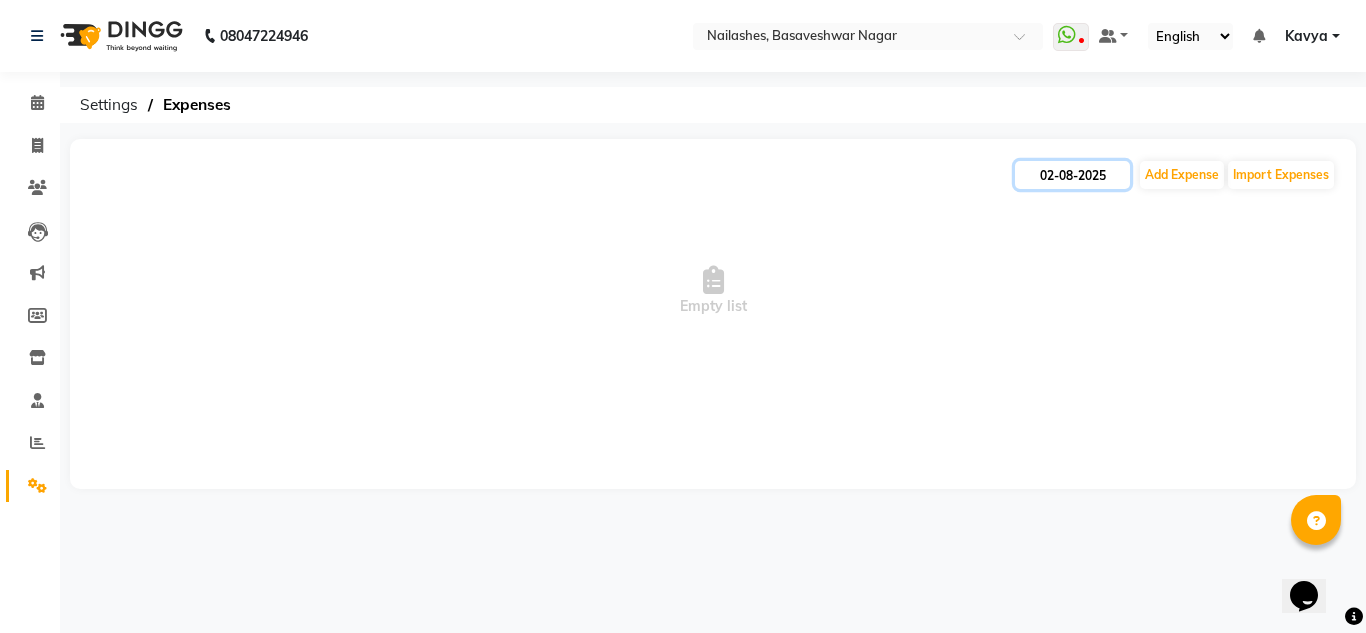 click on "02-08-2025" 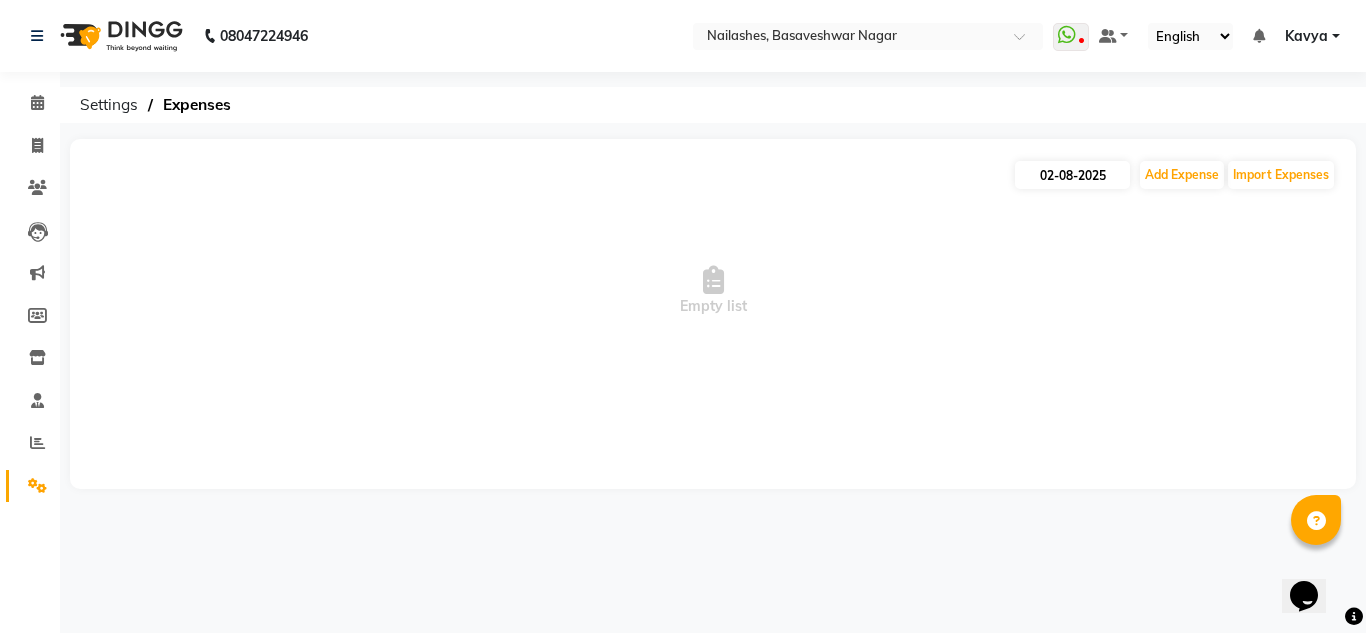 select on "8" 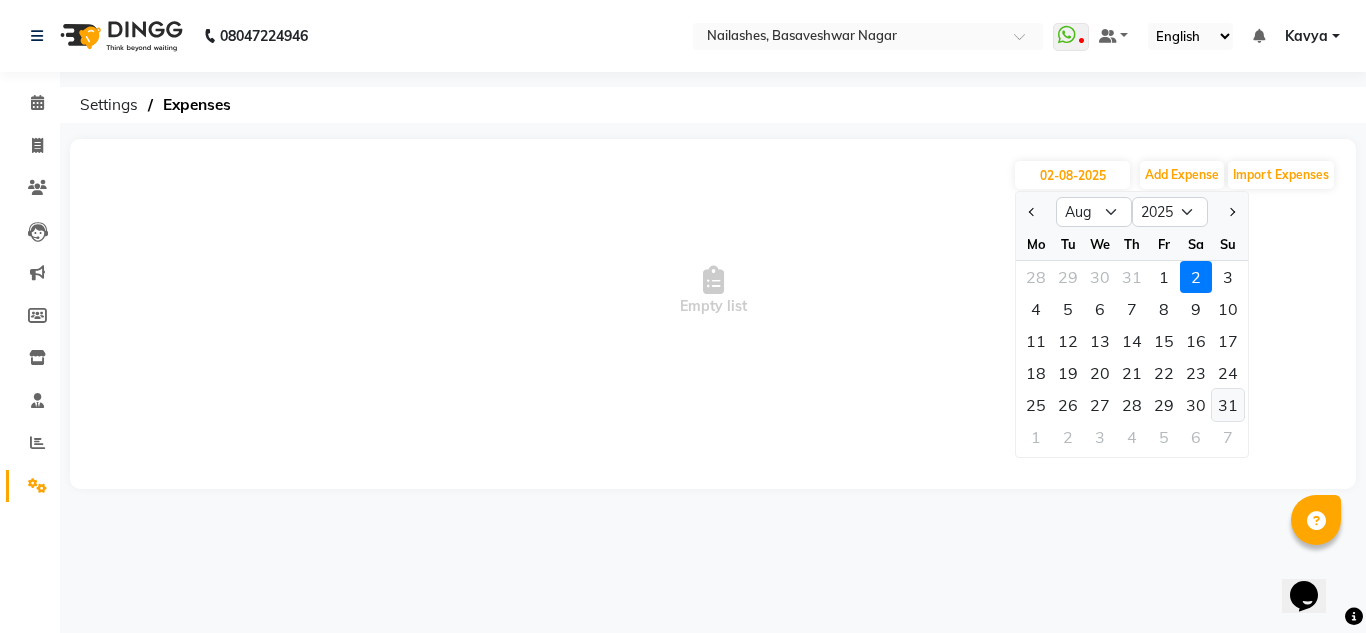 click on "31" 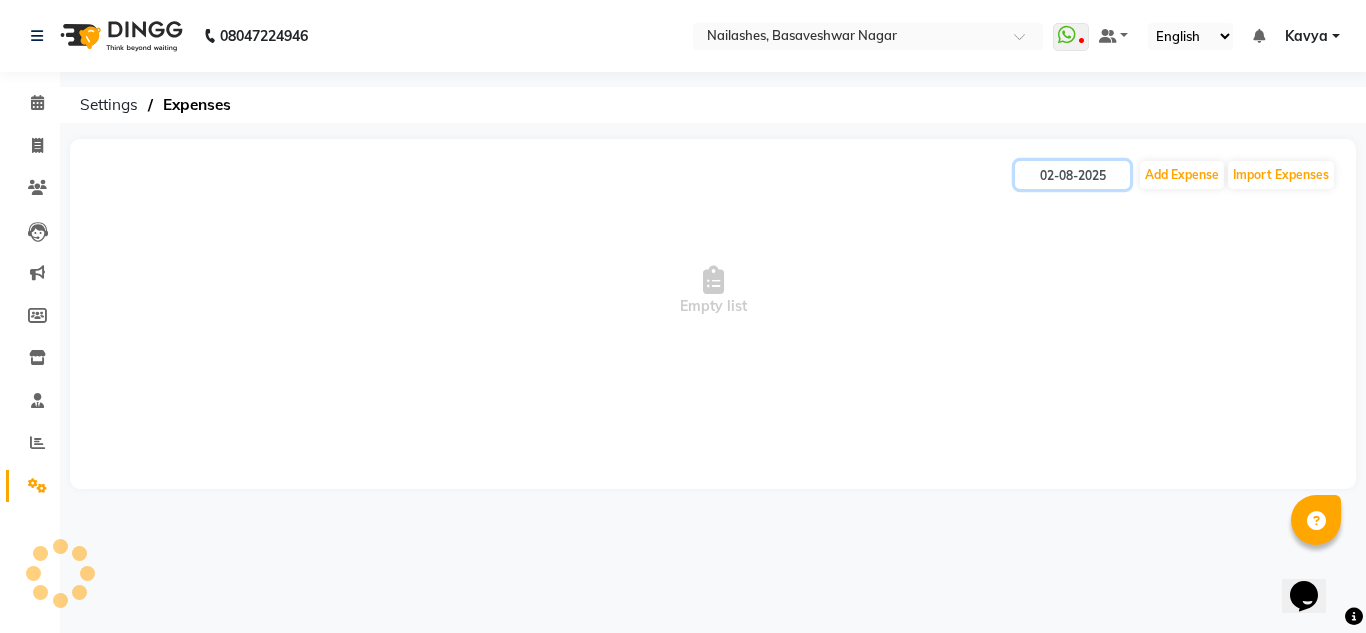 type on "31-08-2025" 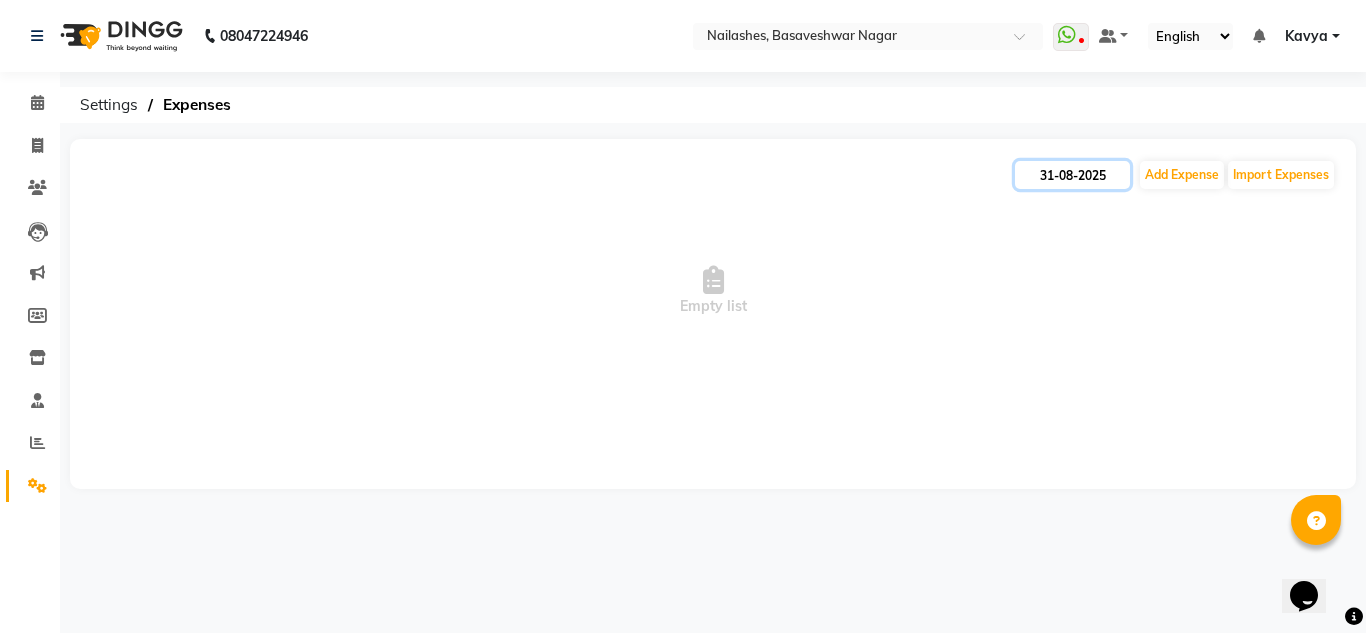 click on "31-08-2025" 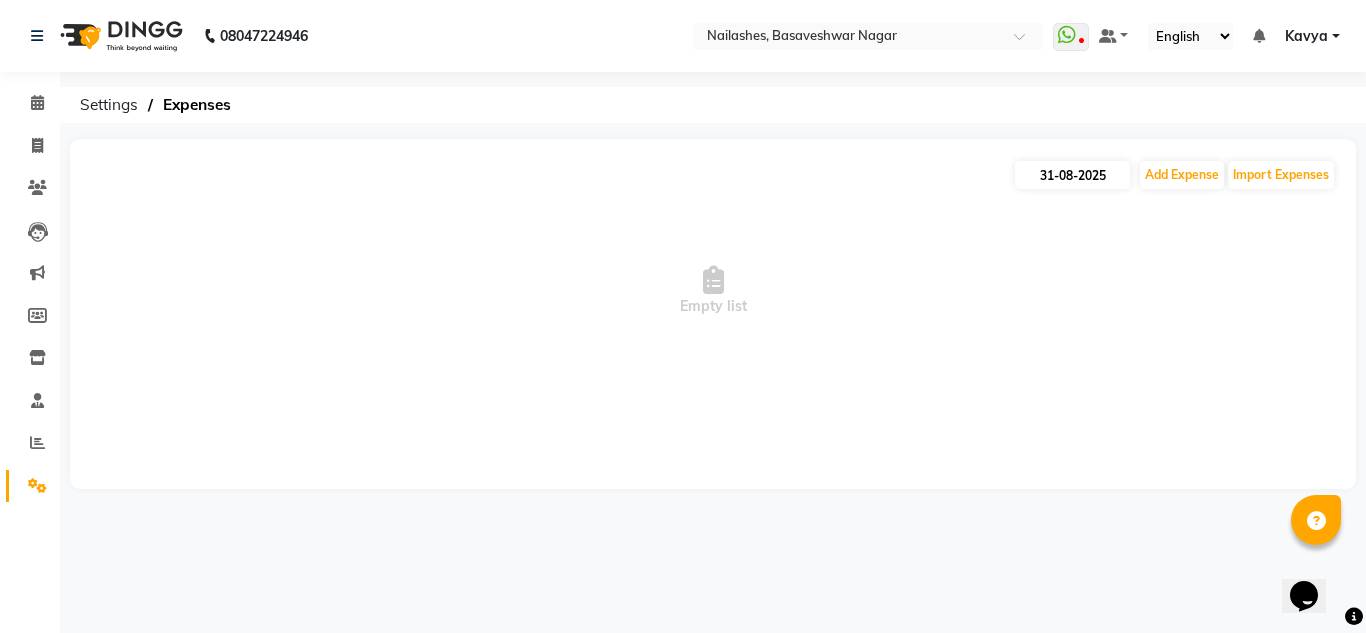 select on "8" 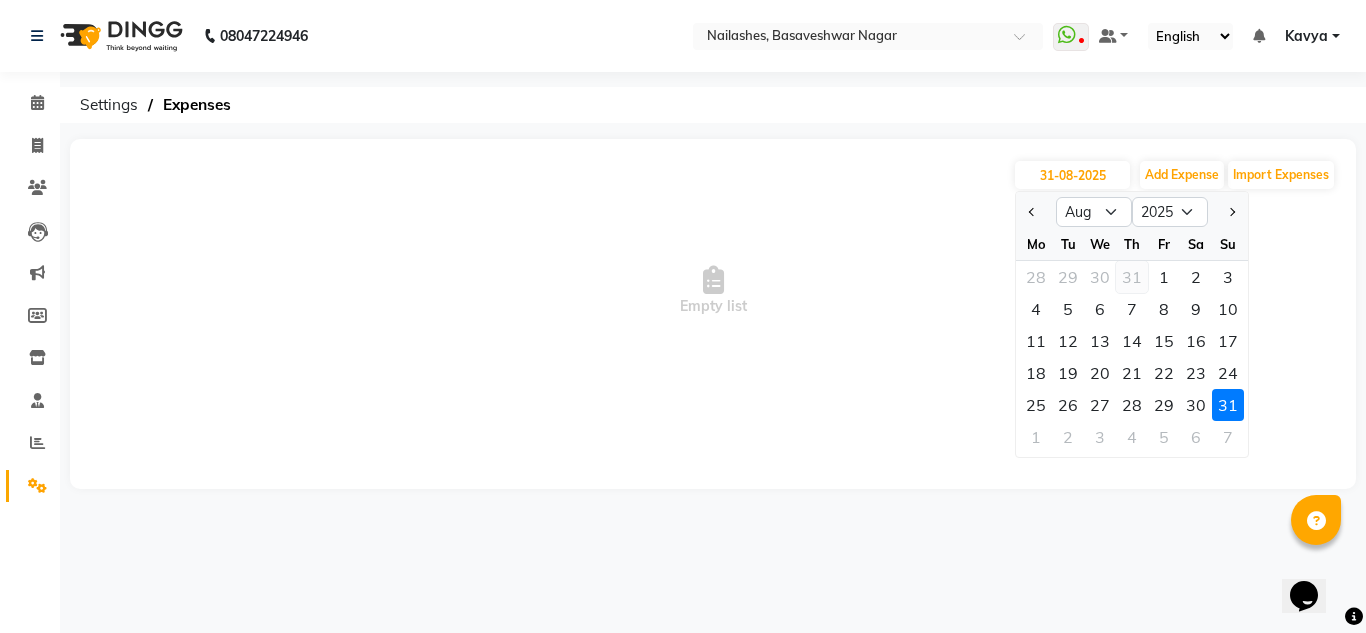 click on "31" 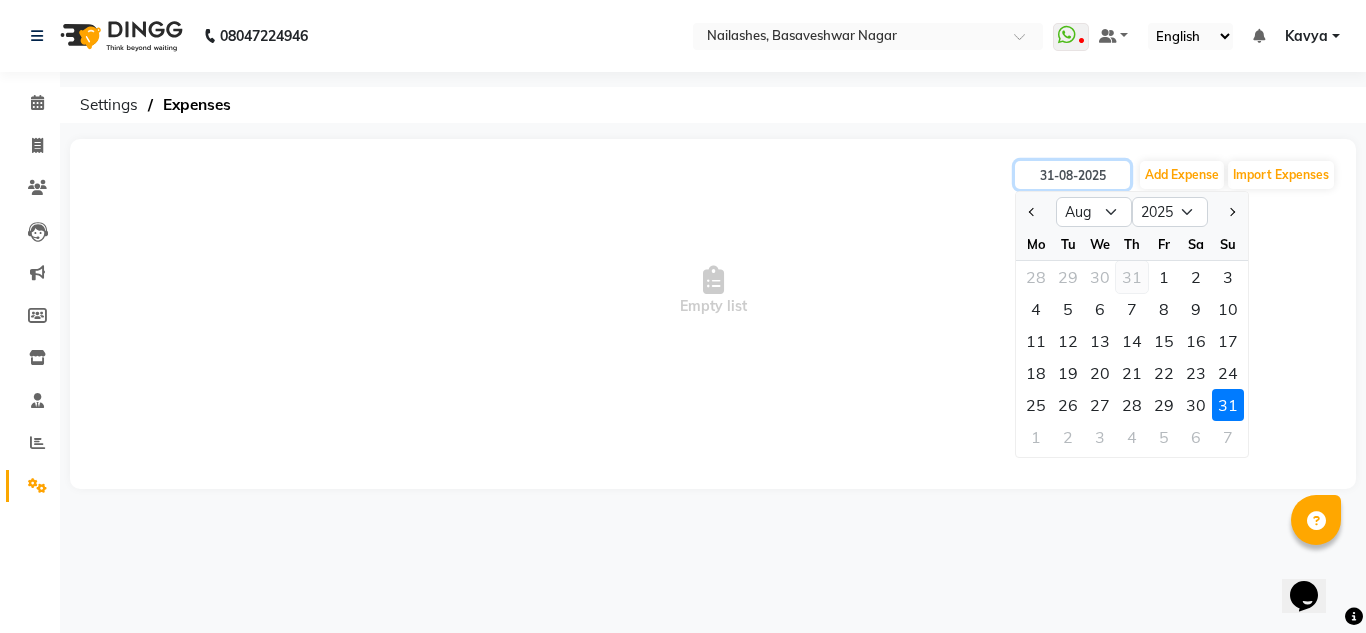 type on "31-07-2025" 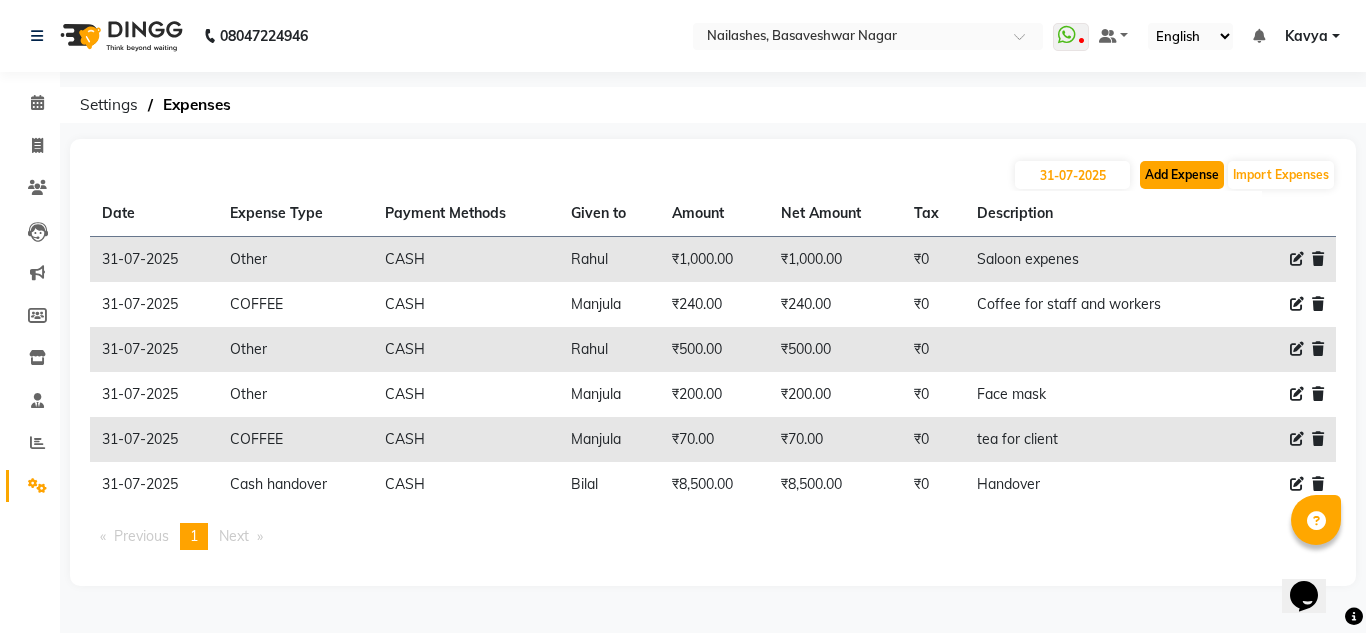 click on "Add Expense" 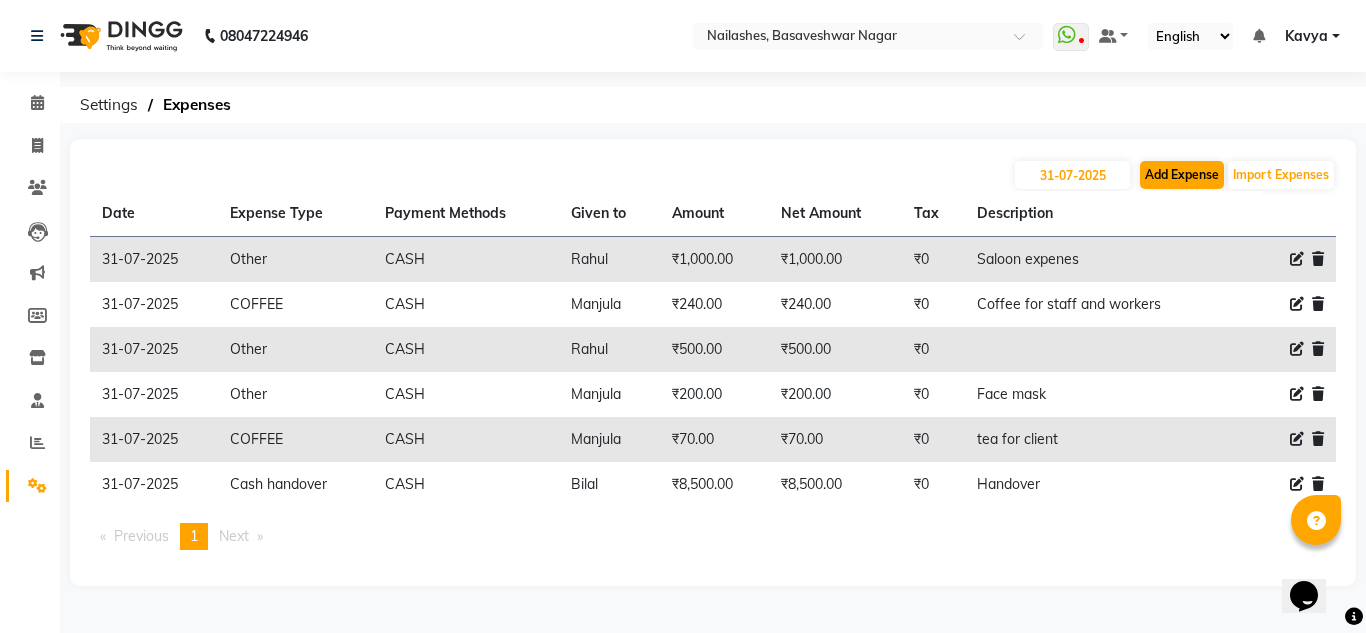 select on "1" 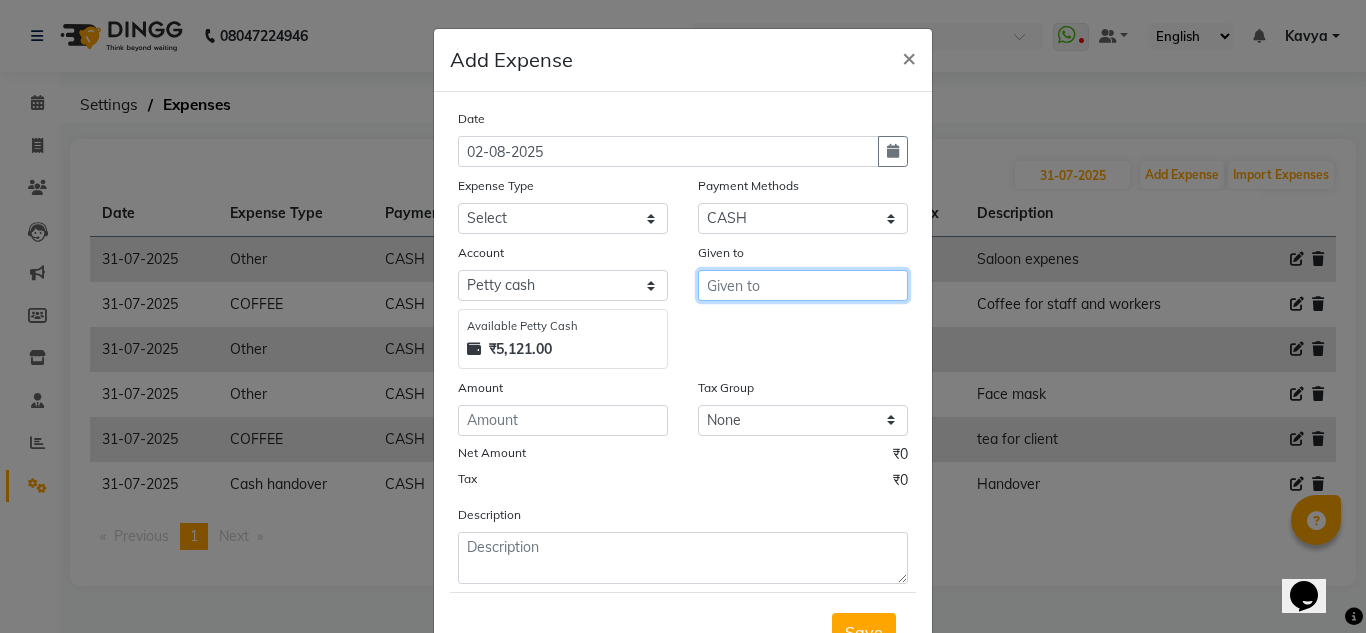 click at bounding box center [803, 285] 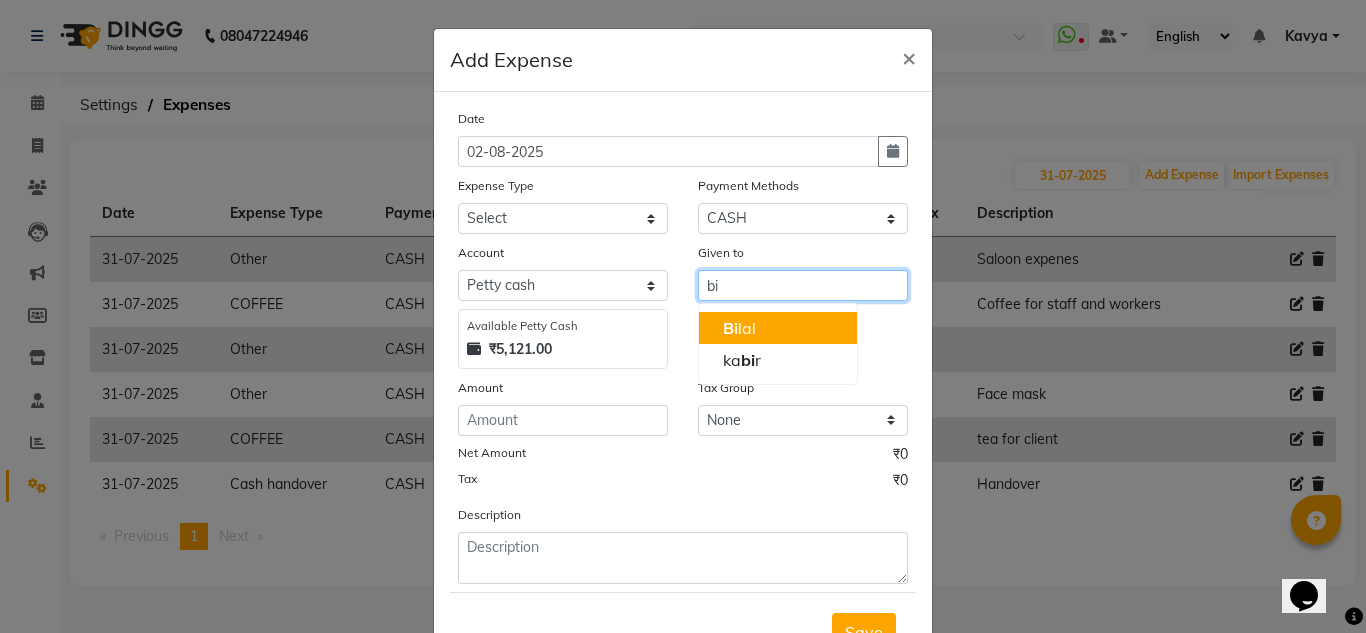 click on "Bi lal" at bounding box center (778, 328) 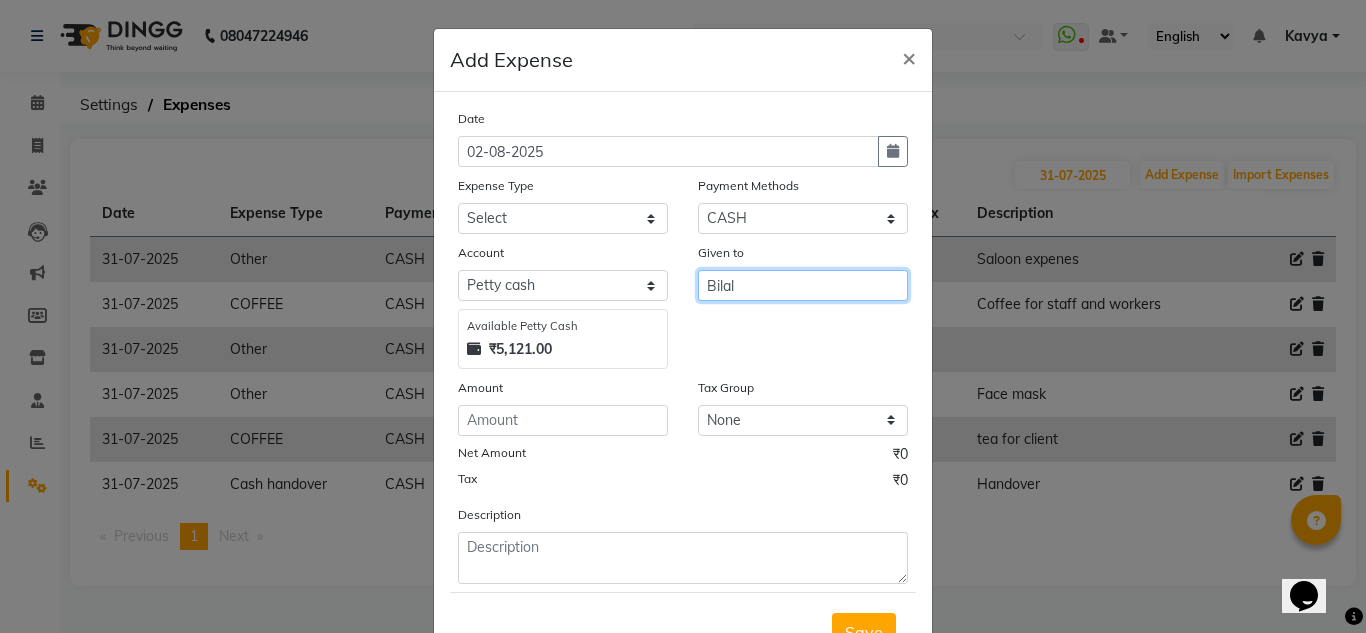 type on "Bilal" 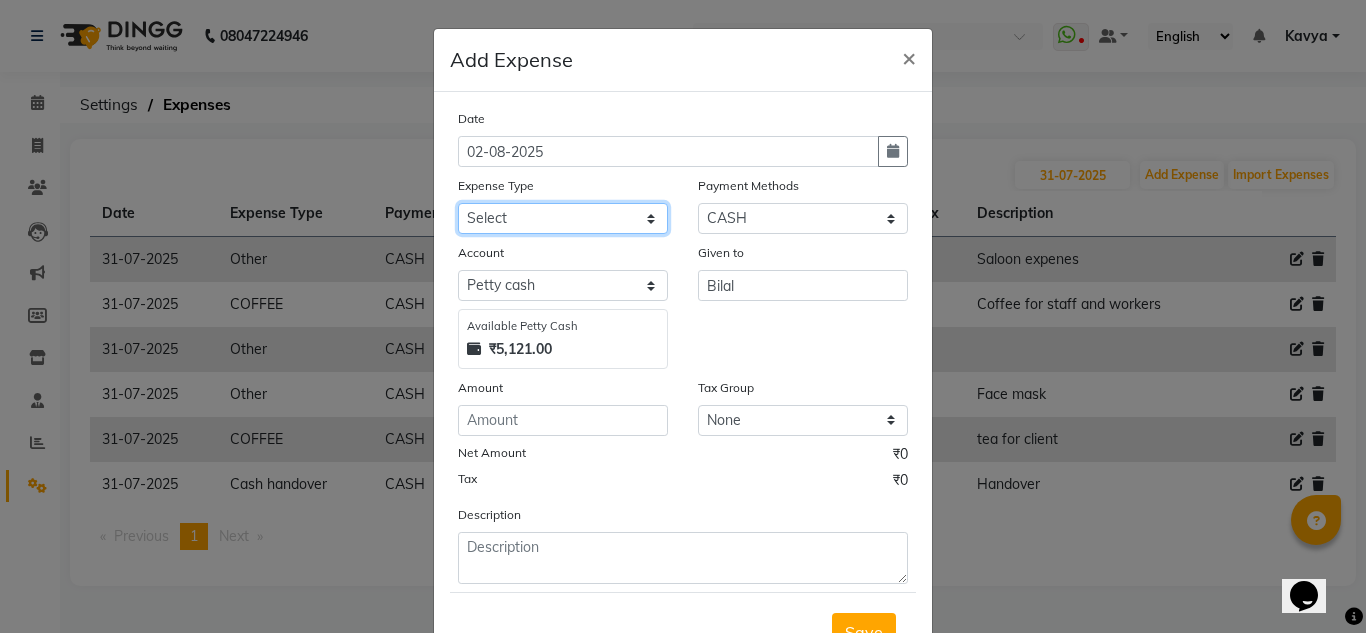 click on "Select acetone Advance Salary bank deposite BBMP Beauty products Bed charges BIRTHDAY CAKE Bonus Carpenter CASH EXPENSE VOUCHER Cash handover chocolate for store cleaning things Client Refreshment coconut water for clients COFFEE coffee cup coffee powder Commission Conveyance Cotton Courier decoration Diesel for generator Donation Drinking Water Electricity Eyelashes return Face mask floor cleaner flowers daily garbage generator diesel green tea GST handover HANDWASH House Keeping Material House keeping Salary Incentive Internet Bill juice LAUNDRY Maintainance Marketing Medical Membership Milk Milk miscelleneous Naturals salon NEWSPAPER O T Other Pantry PETROL Phone Bill Plants plumber pooja items Porter priest Product Purchase product return Product sale puja items RAPIDO Refund Rent Shop Rent Staff Accommodation Royalty Salary Staff cab charges Staff dinner Staff Flight Ticket Staff  Hiring from another Branch Staff Snacks Stationary STORE OPENING CHARGE sugar sweets TEAM DINNER TIPS Tissue Transgender" 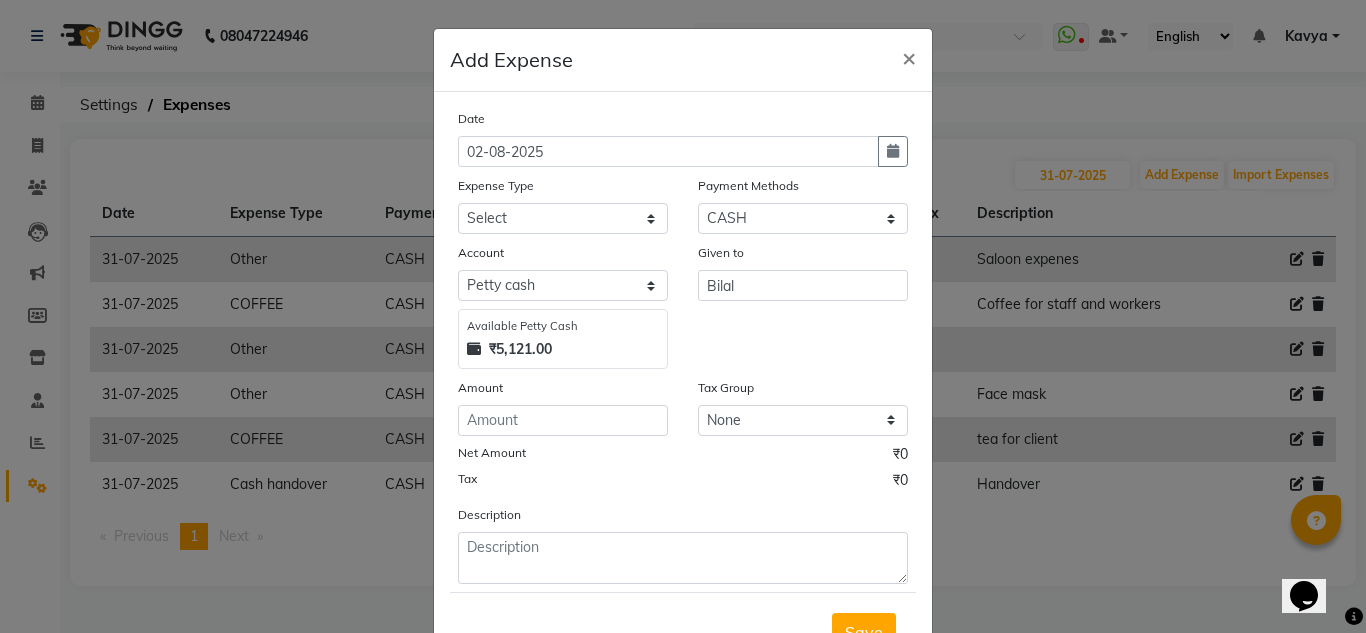 click on "Date 02-08-2025 Expense Type Select acetone Advance Salary bank deposite BBMP Beauty products Bed charges BIRTHDAY CAKE Bonus Carpenter CASH EXPENSE VOUCHER Cash handover chocolate for store cleaning things Client Refreshment coconut water for clients COFFEE coffee cup coffee powder Commission Conveyance Cotton Courier decoration Diesel for generator Donation Drinking Water Electricity Eyelashes return Face mask floor cleaner flowers daily garbage generator diesel green tea GST handover HANDWASH House Keeping Material House keeping Salary Incentive Internet Bill juice LAUNDRY Maintainance Marketing Medical Membership Milk Milk miscelleneous Naturals salon NEWSPAPER O T Other Pantry PETROL Phone Bill Plants plumber pooja items Porter priest Product Purchase product return Product sale puja items RAPIDO Refund Rent Shop Rent Staff Accommodation Royalty Salary Staff cab charges Staff dinner Staff Flight Ticket Staff  Hiring from another Branch Staff Snacks Stationary STORE OPENING CHARGE sugar sweets TEAM DINNER" 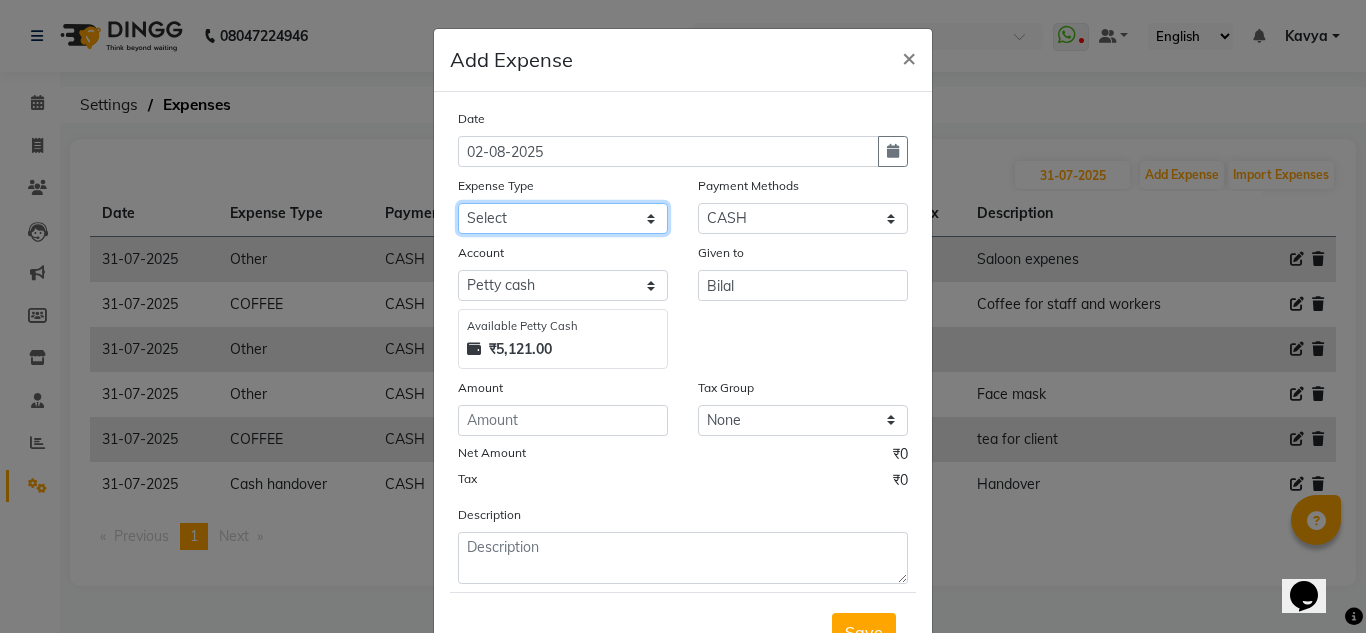 click on "Select acetone Advance Salary bank deposite BBMP Beauty products Bed charges BIRTHDAY CAKE Bonus Carpenter CASH EXPENSE VOUCHER Cash handover chocolate for store cleaning things Client Refreshment coconut water for clients COFFEE coffee cup coffee powder Commission Conveyance Cotton Courier decoration Diesel for generator Donation Drinking Water Electricity Eyelashes return Face mask floor cleaner flowers daily garbage generator diesel green tea GST handover HANDWASH House Keeping Material House keeping Salary Incentive Internet Bill juice LAUNDRY Maintainance Marketing Medical Membership Milk Milk miscelleneous Naturals salon NEWSPAPER O T Other Pantry PETROL Phone Bill Plants plumber pooja items Porter priest Product Purchase product return Product sale puja items RAPIDO Refund Rent Shop Rent Staff Accommodation Royalty Salary Staff cab charges Staff dinner Staff Flight Ticket Staff  Hiring from another Branch Staff Snacks Stationary STORE OPENING CHARGE sugar sweets TEAM DINNER TIPS Tissue Transgender" 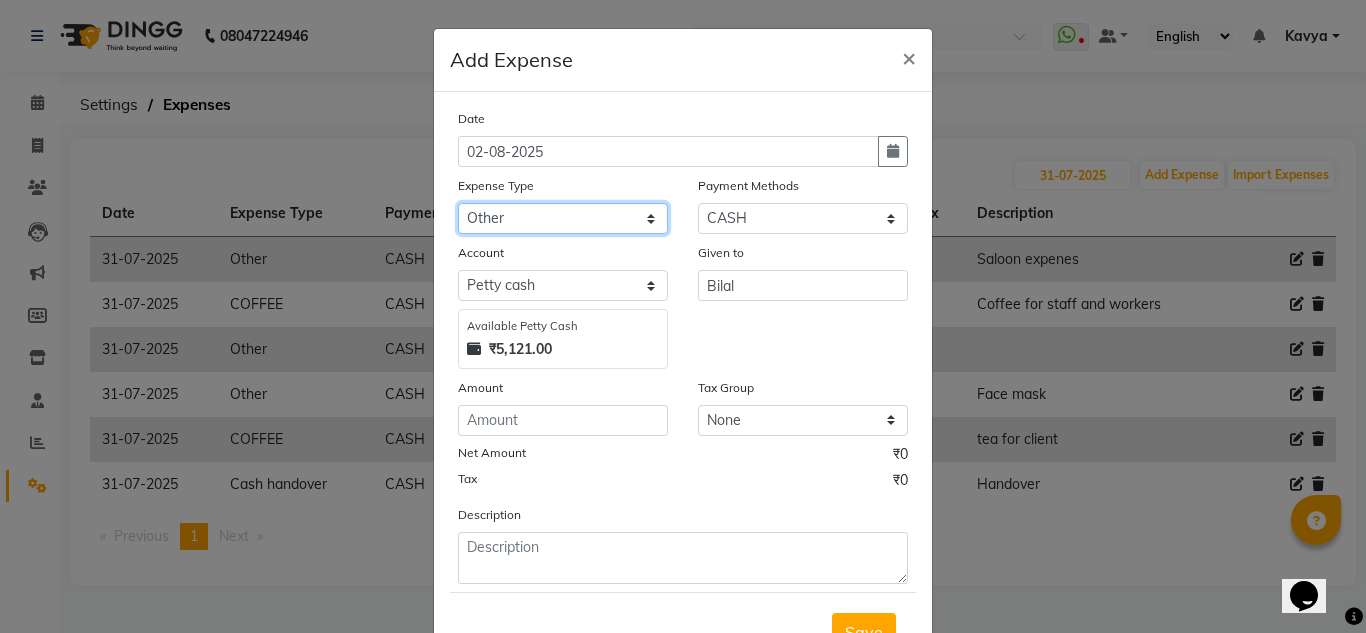 click on "Select acetone Advance Salary bank deposite BBMP Beauty products Bed charges BIRTHDAY CAKE Bonus Carpenter CASH EXPENSE VOUCHER Cash handover chocolate for store cleaning things Client Refreshment coconut water for clients COFFEE coffee cup coffee powder Commission Conveyance Cotton Courier decoration Diesel for generator Donation Drinking Water Electricity Eyelashes return Face mask floor cleaner flowers daily garbage generator diesel green tea GST handover HANDWASH House Keeping Material House keeping Salary Incentive Internet Bill juice LAUNDRY Maintainance Marketing Medical Membership Milk Milk miscelleneous Naturals salon NEWSPAPER O T Other Pantry PETROL Phone Bill Plants plumber pooja items Porter priest Product Purchase product return Product sale puja items RAPIDO Refund Rent Shop Rent Staff Accommodation Royalty Salary Staff cab charges Staff dinner Staff Flight Ticket Staff  Hiring from another Branch Staff Snacks Stationary STORE OPENING CHARGE sugar sweets TEAM DINNER TIPS Tissue Transgender" 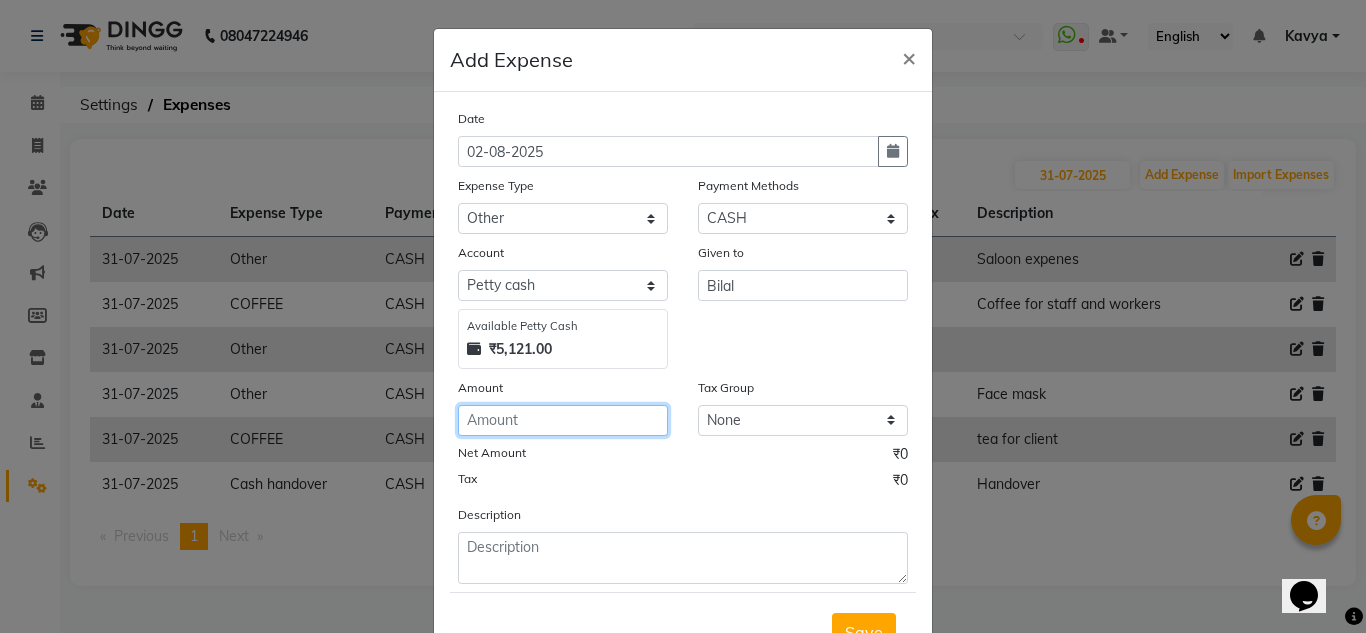 click 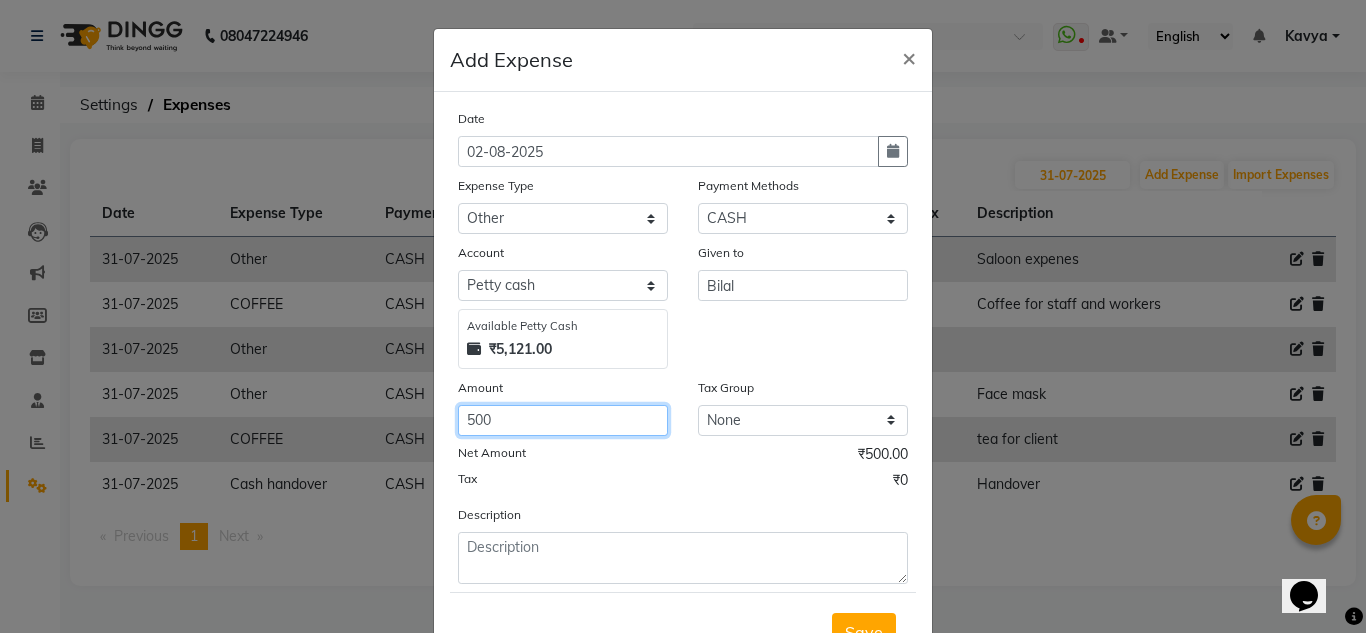 type on "500" 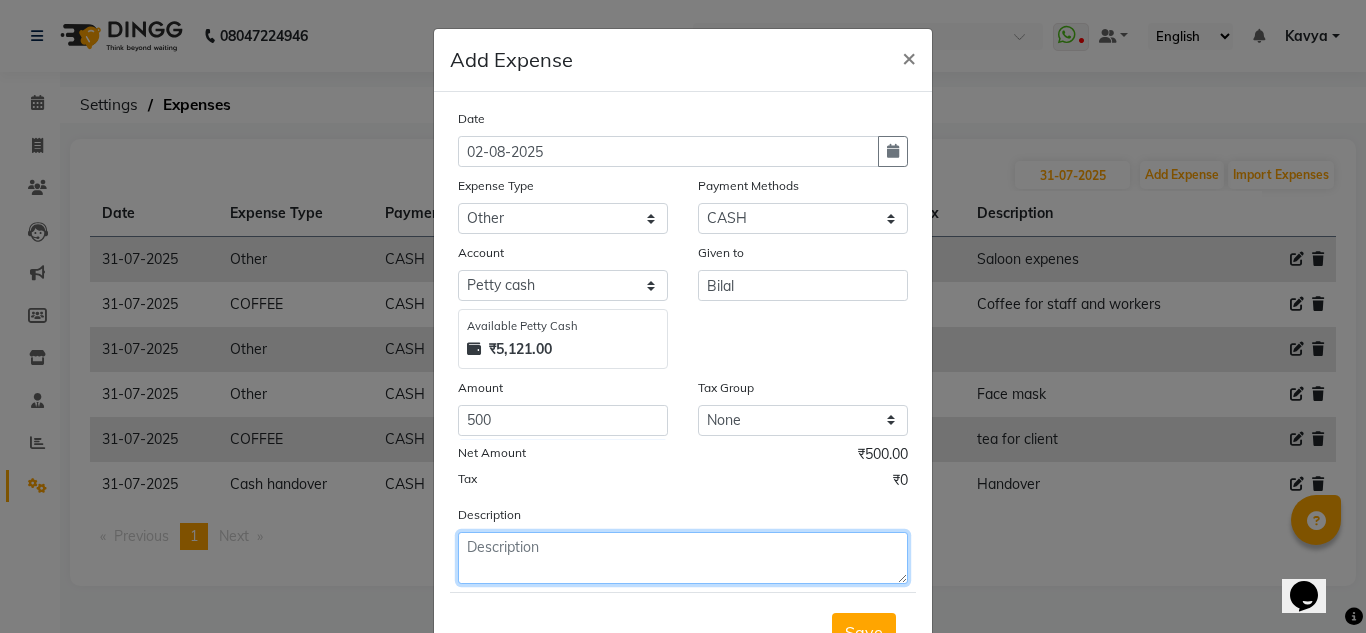 click 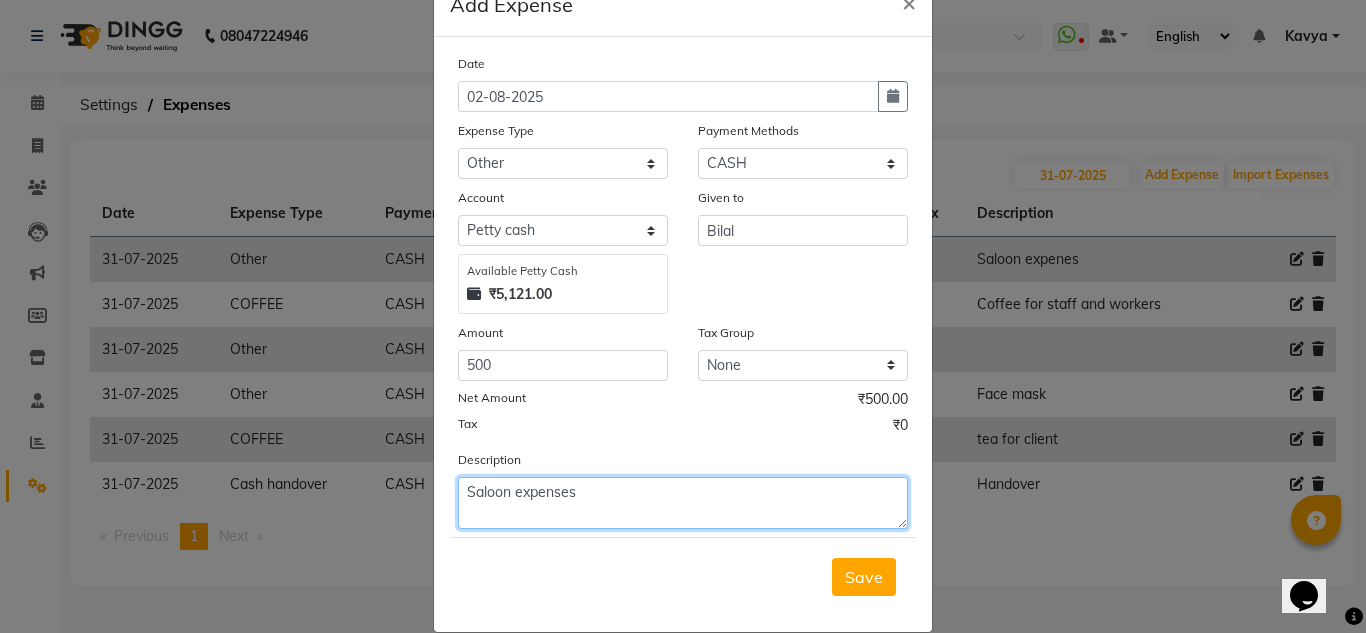 scroll, scrollTop: 76, scrollLeft: 0, axis: vertical 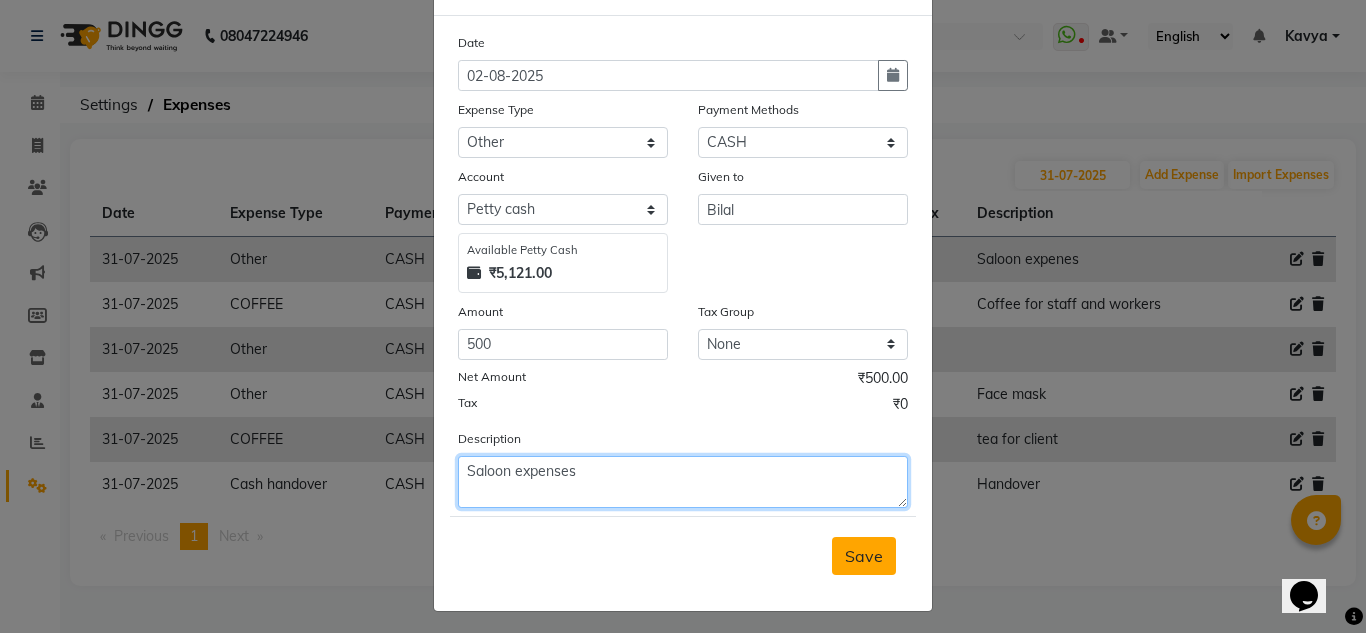type on "Saloon expenses" 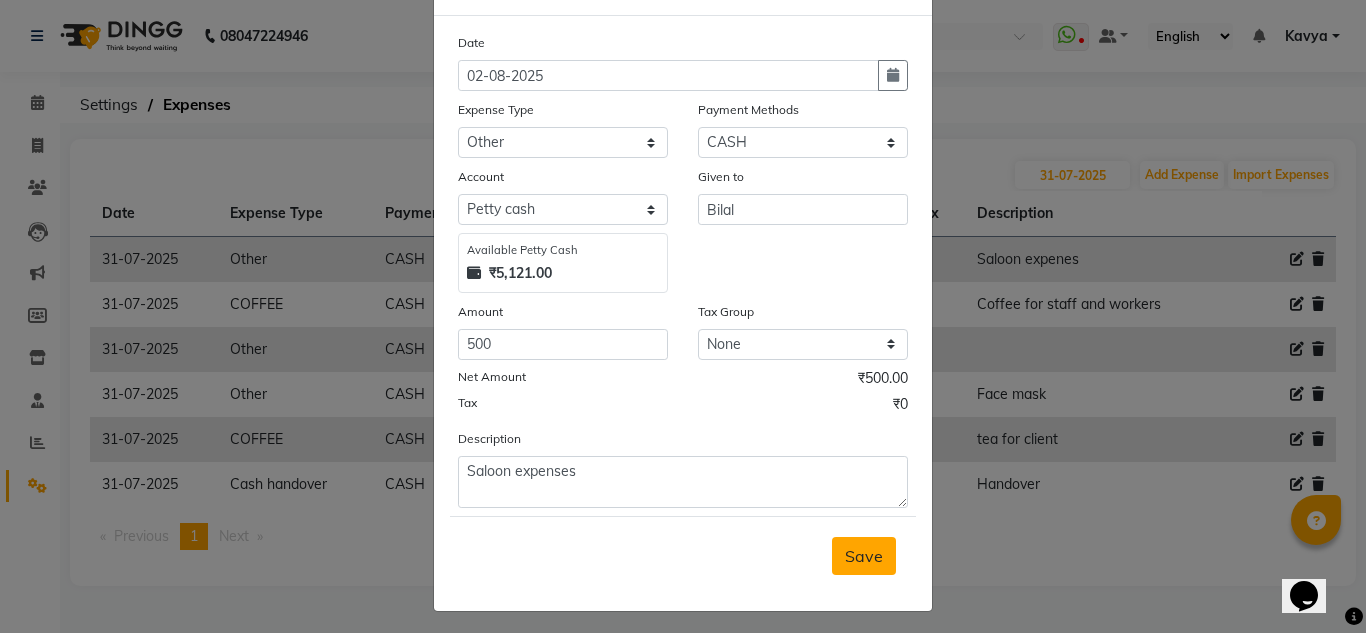 click on "Save" at bounding box center [864, 556] 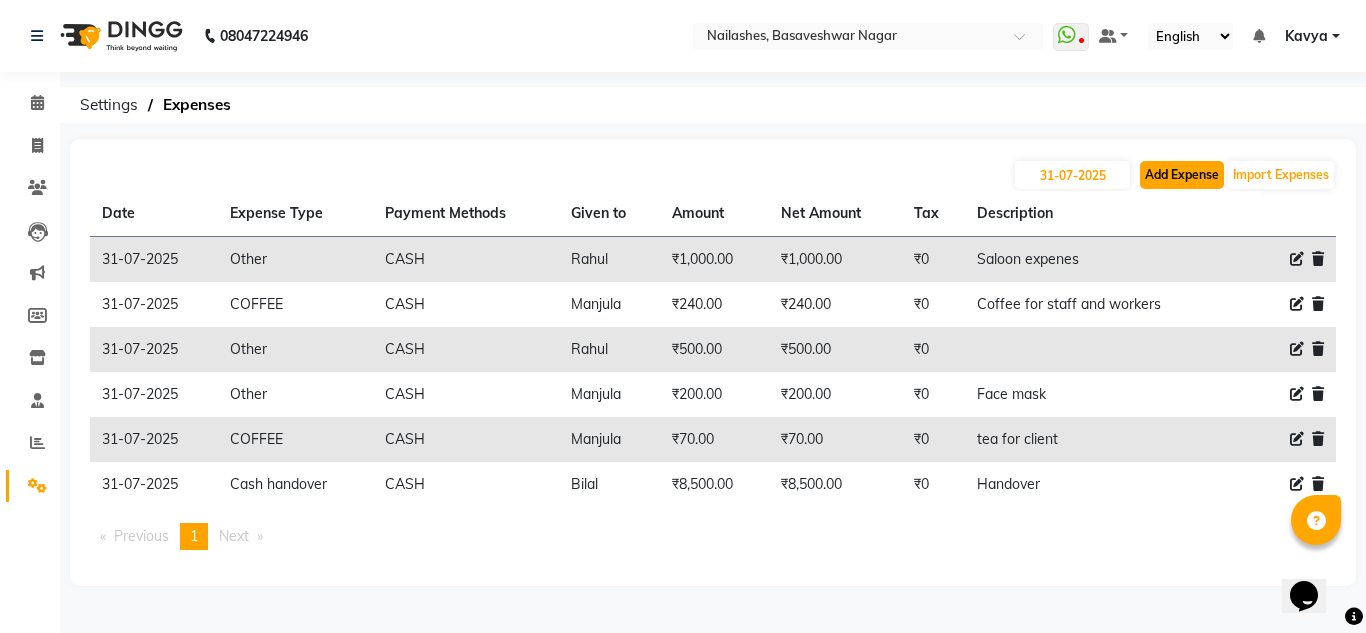 click on "Add Expense" 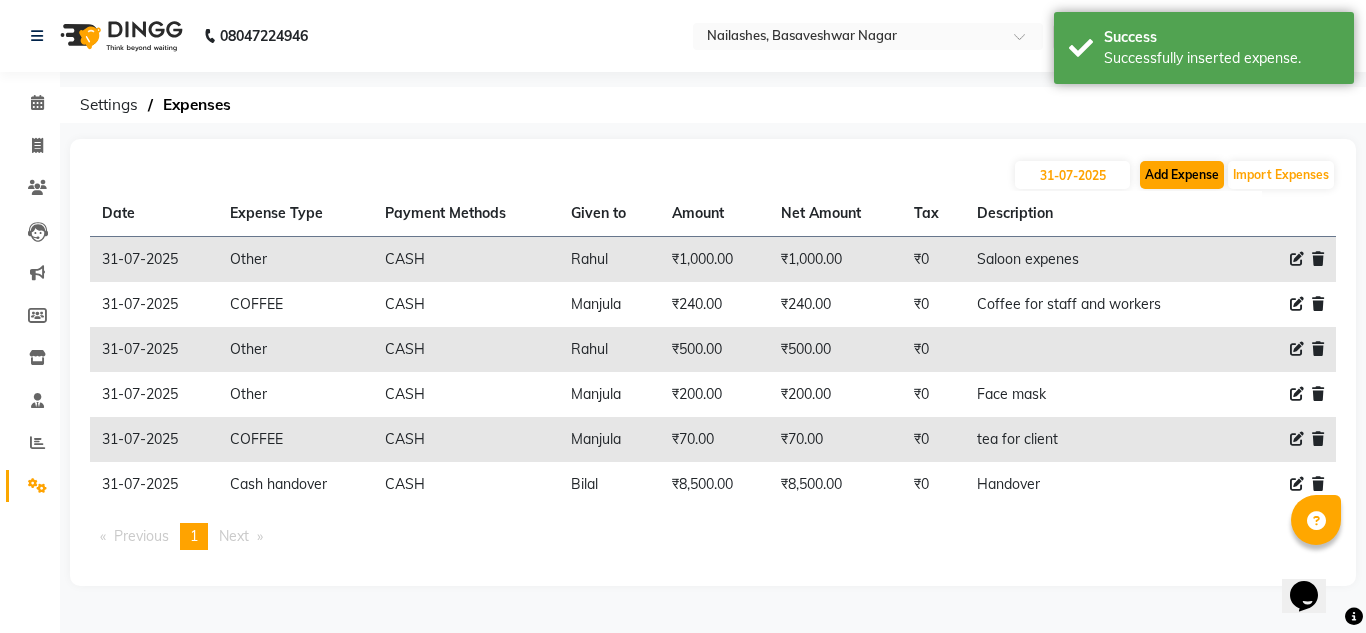 select on "1" 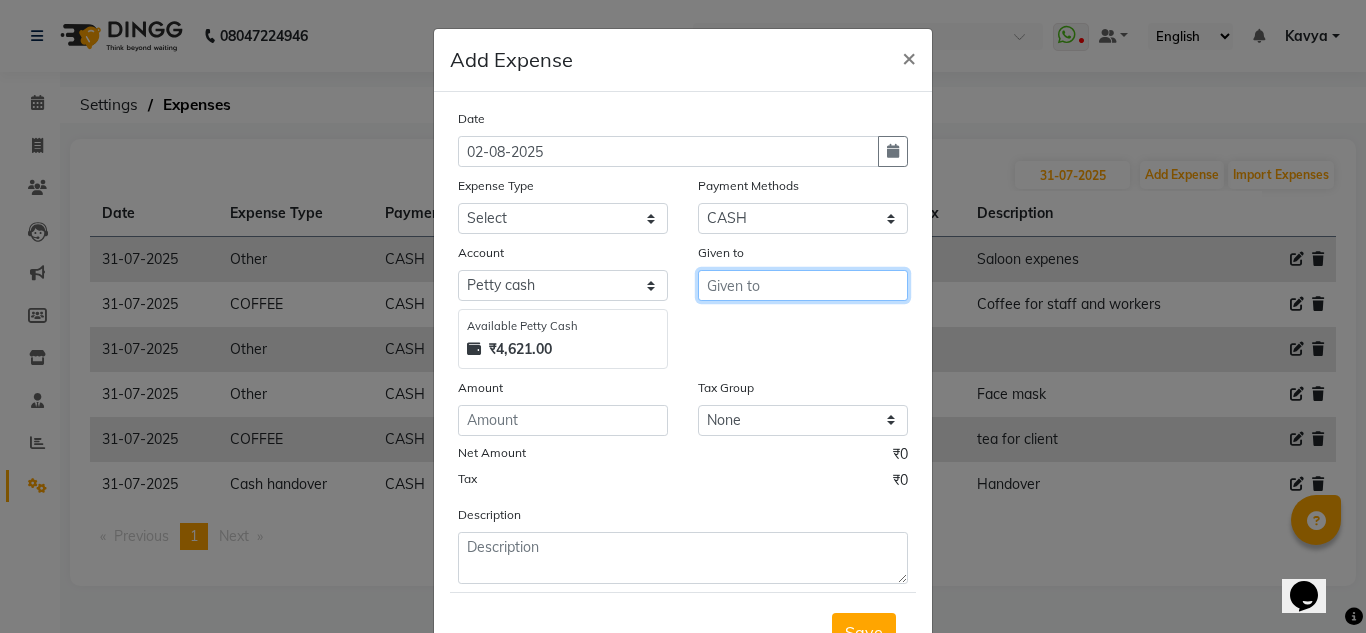click at bounding box center (803, 285) 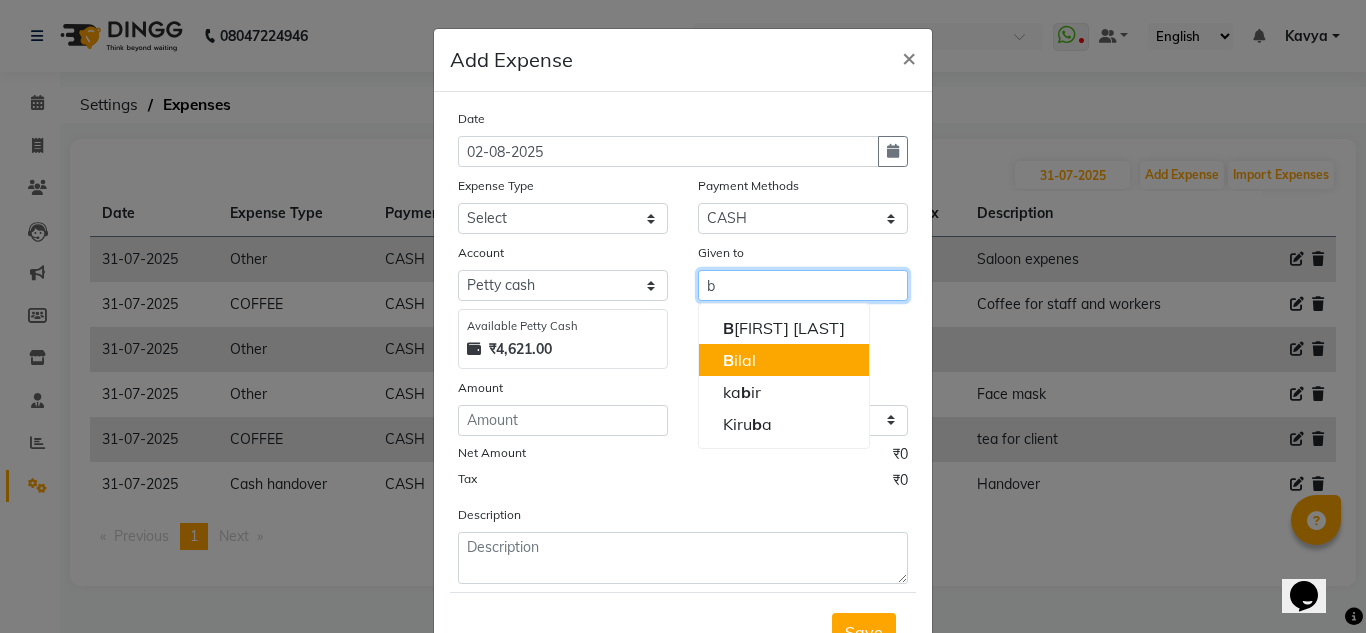 click on "B ilal" at bounding box center [739, 360] 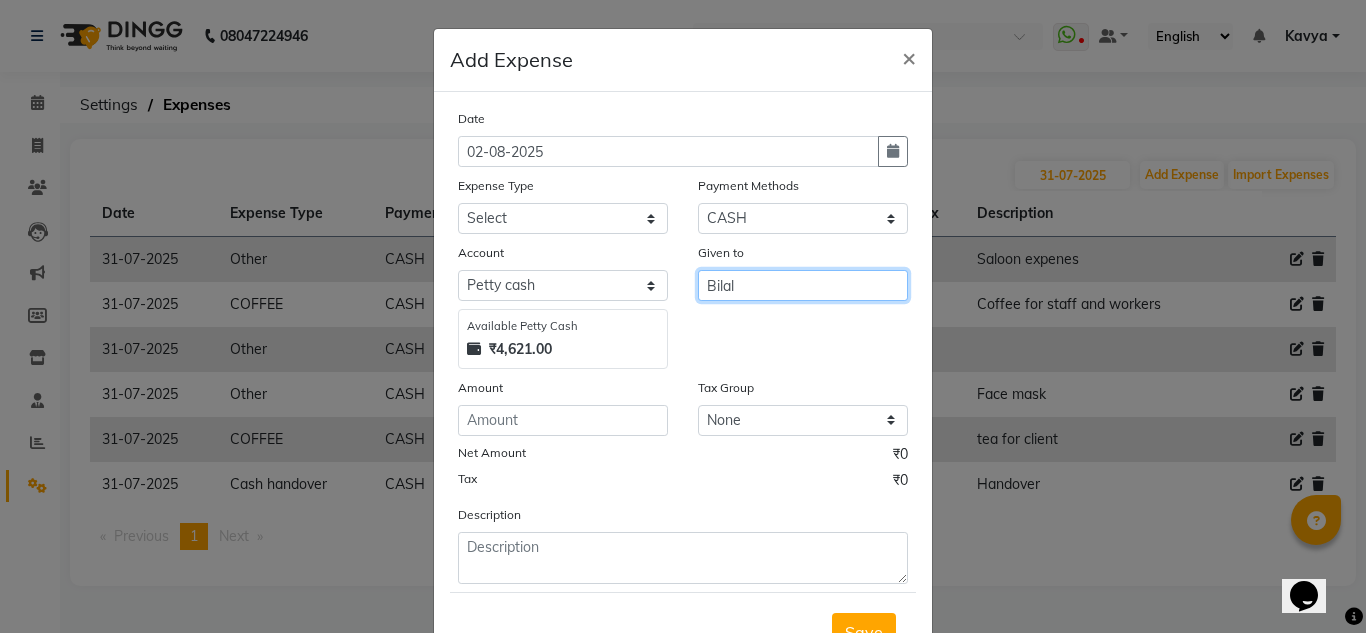 type on "Bilal" 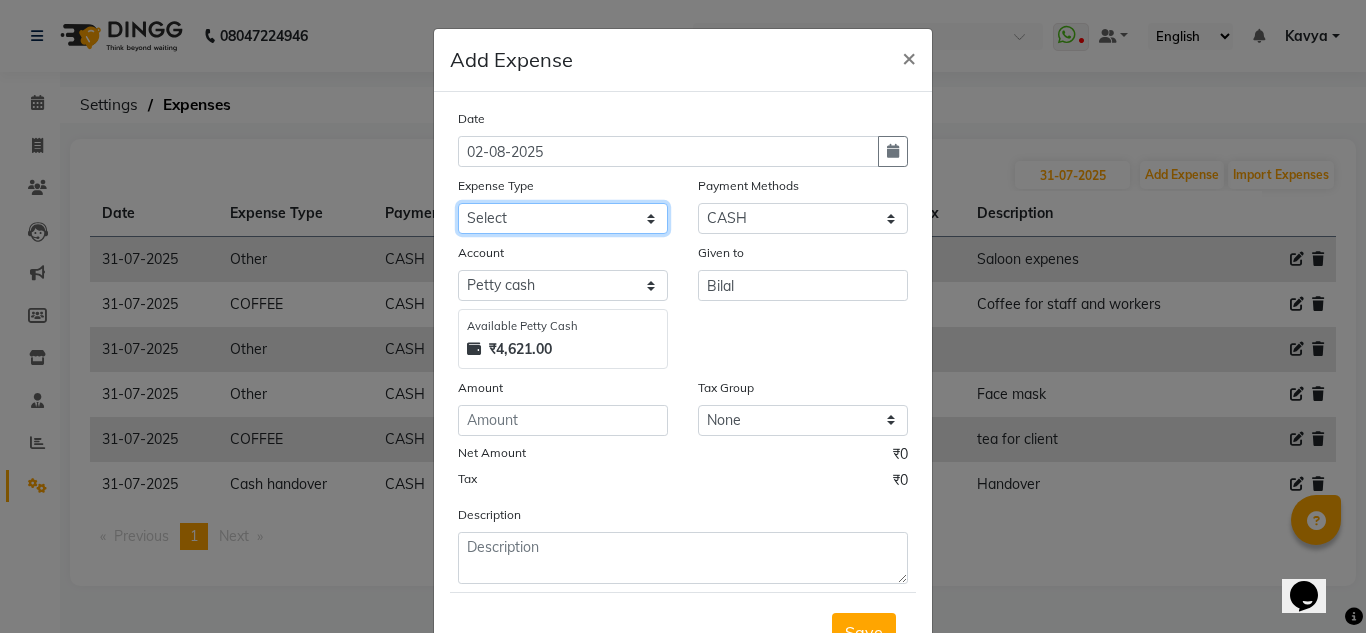 drag, startPoint x: 745, startPoint y: 357, endPoint x: 577, endPoint y: 217, distance: 218.687 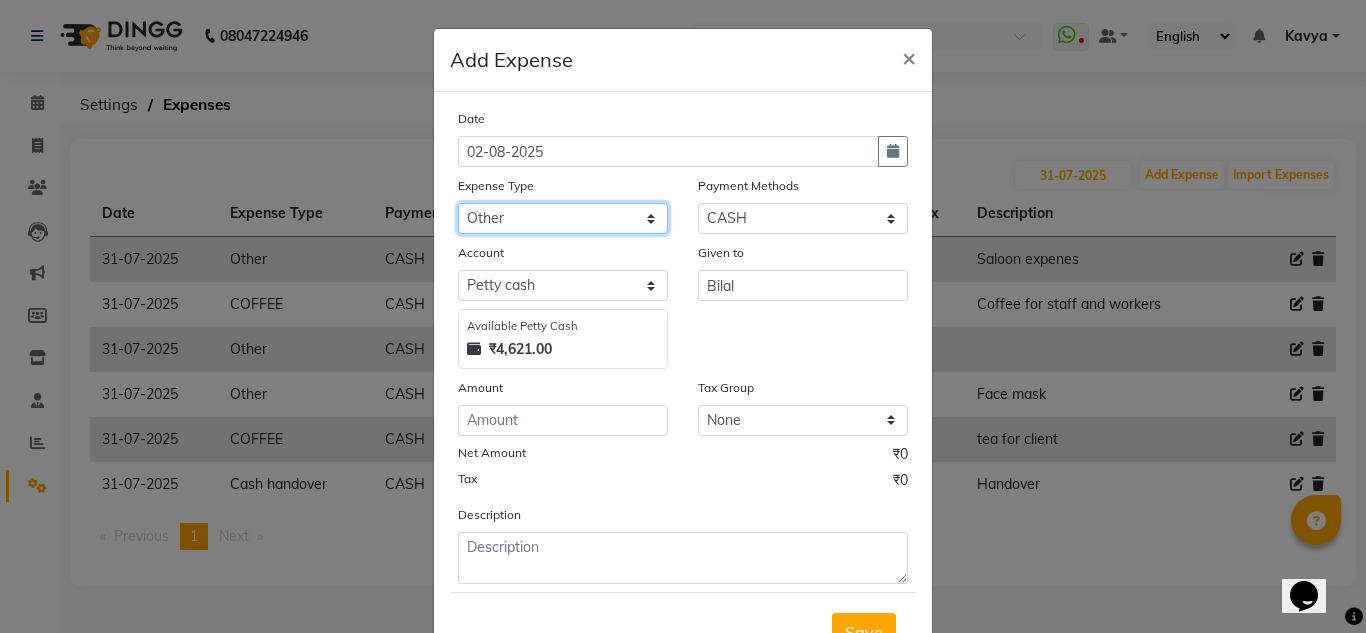 click on "Select acetone Advance Salary bank deposite BBMP Beauty products Bed charges BIRTHDAY CAKE Bonus Carpenter CASH EXPENSE VOUCHER Cash handover chocolate for store cleaning things Client Refreshment coconut water for clients COFFEE coffee cup coffee powder Commission Conveyance Cotton Courier decoration Diesel for generator Donation Drinking Water Electricity Eyelashes return Face mask floor cleaner flowers daily garbage generator diesel green tea GST handover HANDWASH House Keeping Material House keeping Salary Incentive Internet Bill juice LAUNDRY Maintainance Marketing Medical Membership Milk Milk miscelleneous Naturals salon NEWSPAPER O T Other Pantry PETROL Phone Bill Plants plumber pooja items Porter priest Product Purchase product return Product sale puja items RAPIDO Refund Rent Shop Rent Staff Accommodation Royalty Salary Staff cab charges Staff dinner Staff Flight Ticket Staff  Hiring from another Branch Staff Snacks Stationary STORE OPENING CHARGE sugar sweets TEAM DINNER TIPS Tissue Transgender" 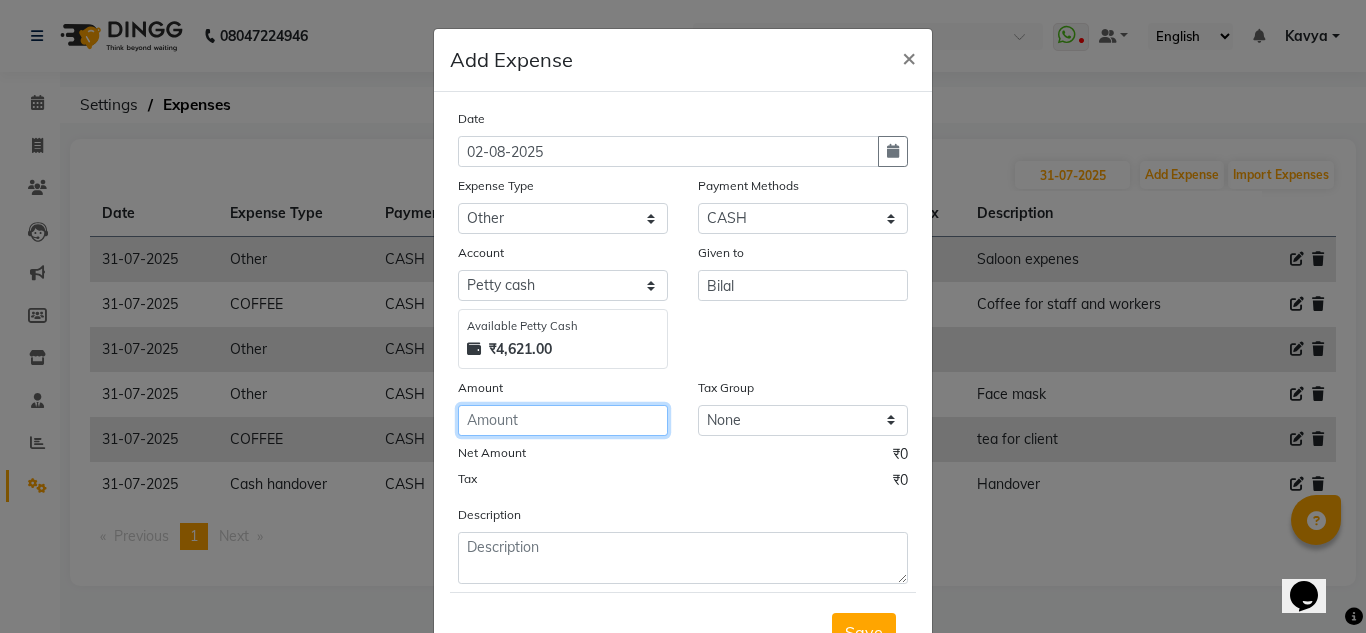 click 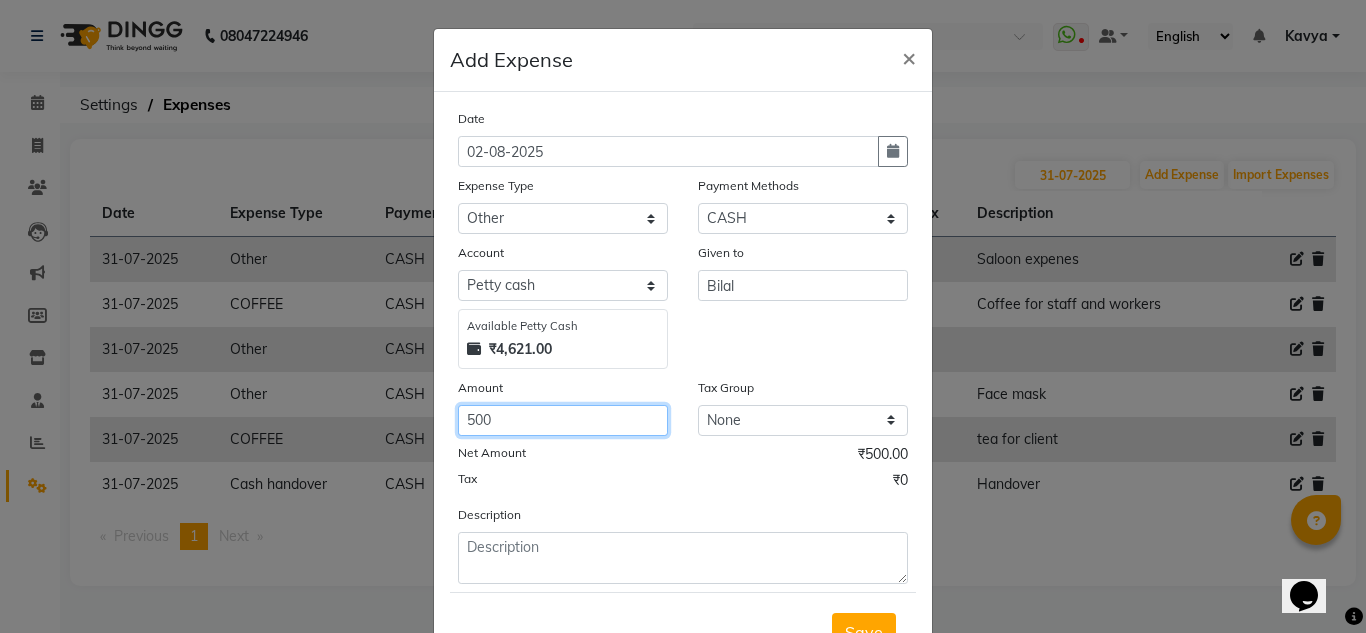type on "500" 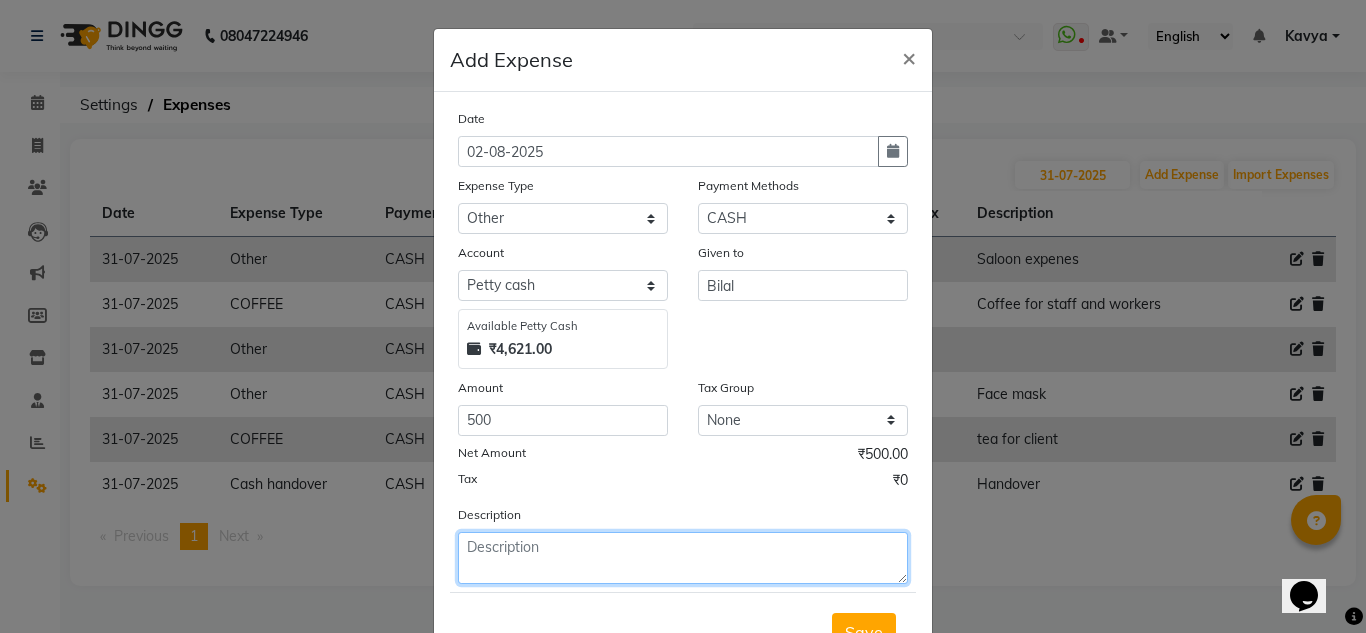click 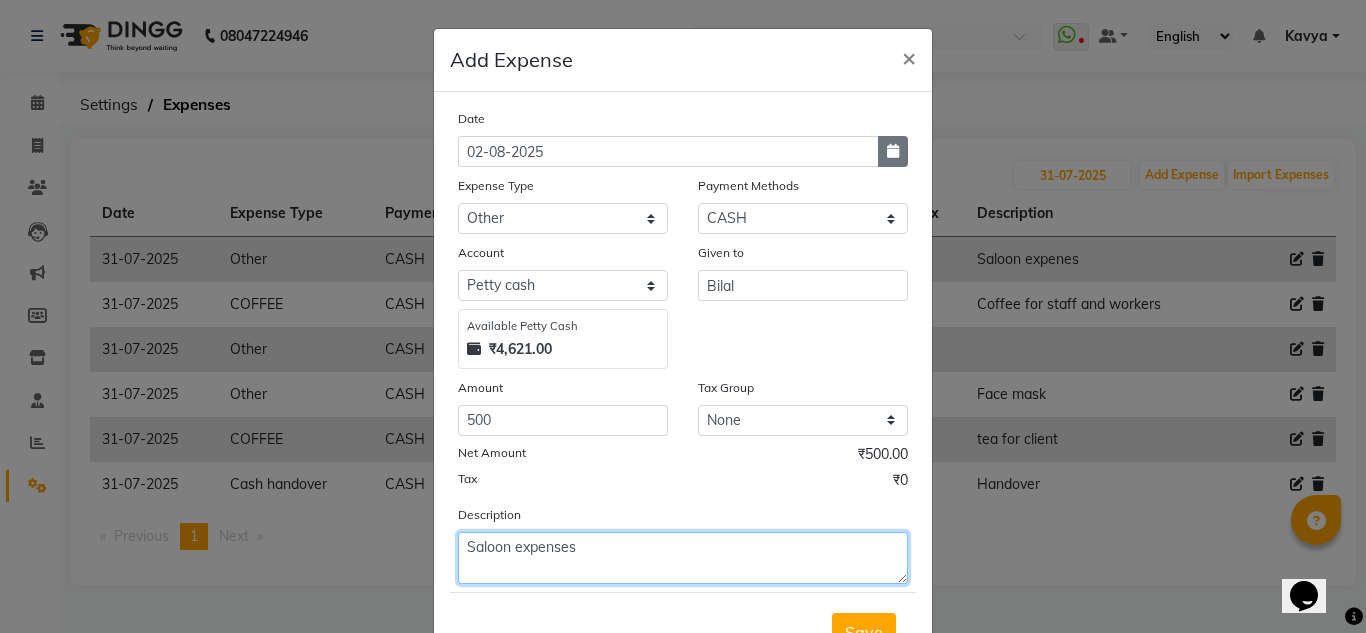type on "Saloon expenses" 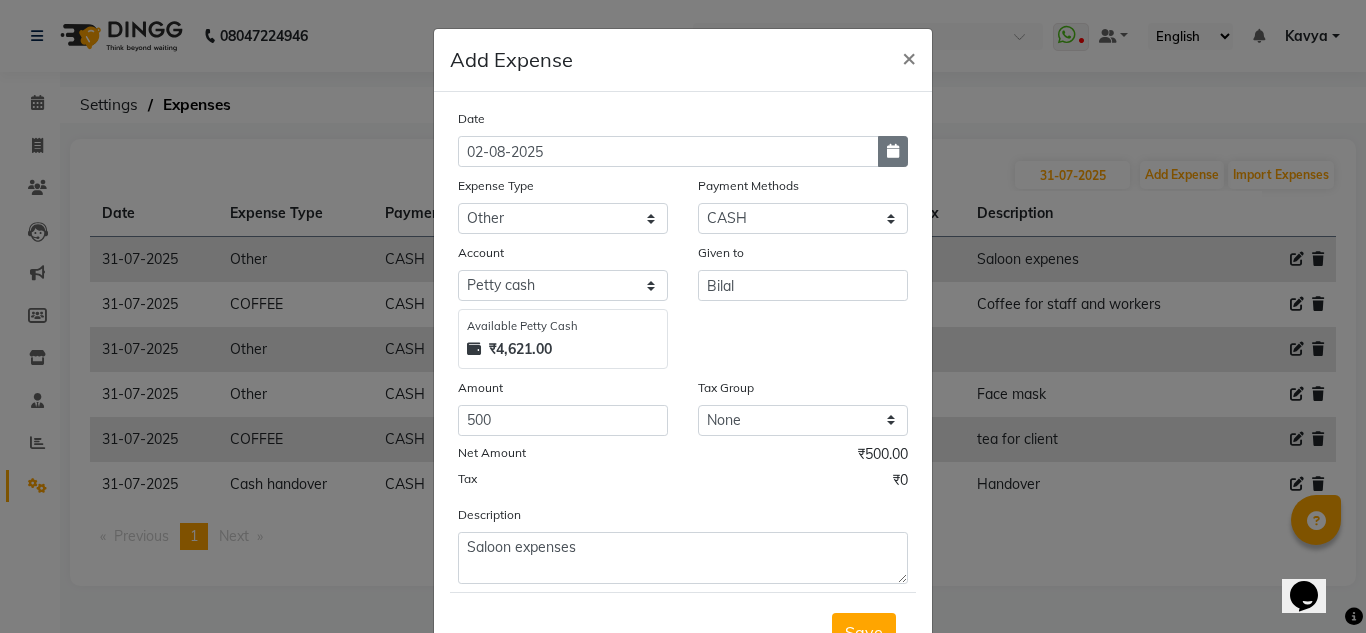 click 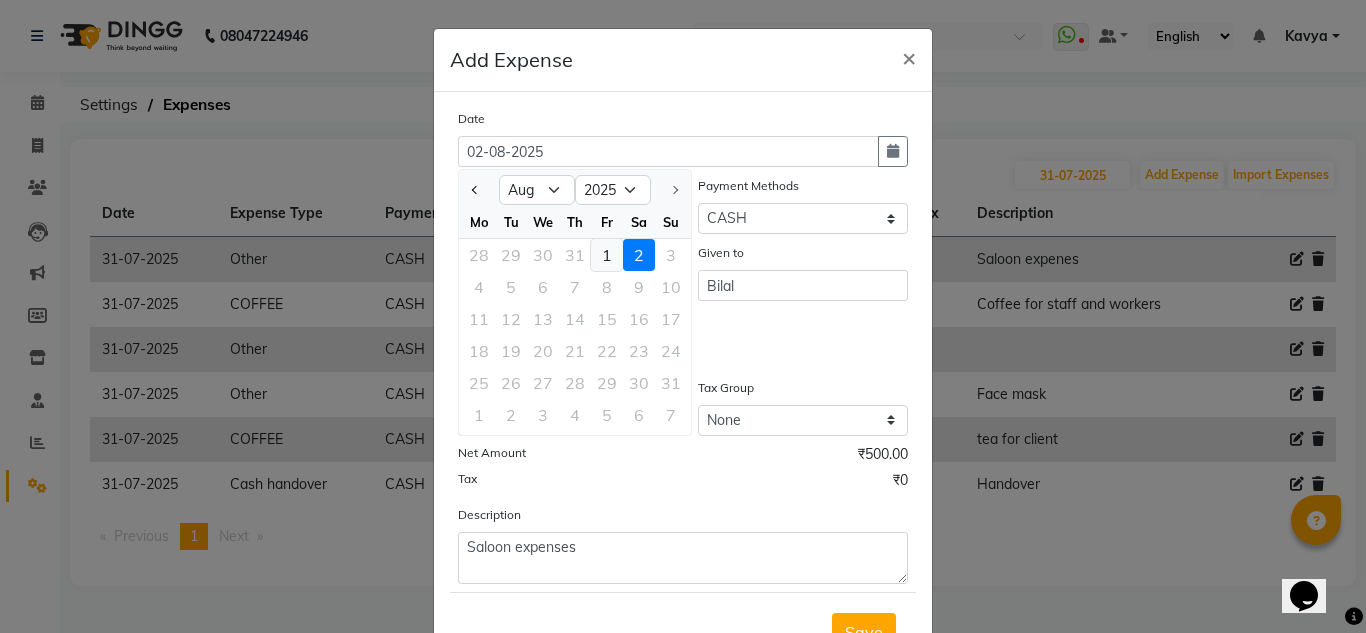 click on "1" 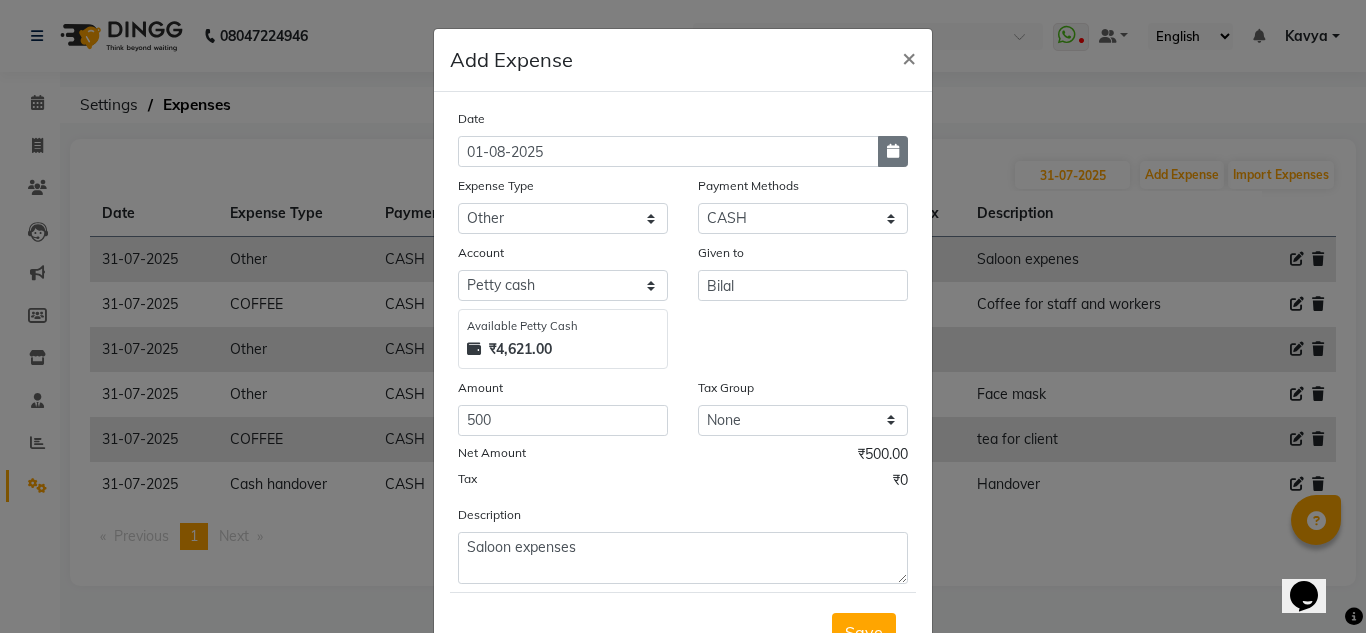 click 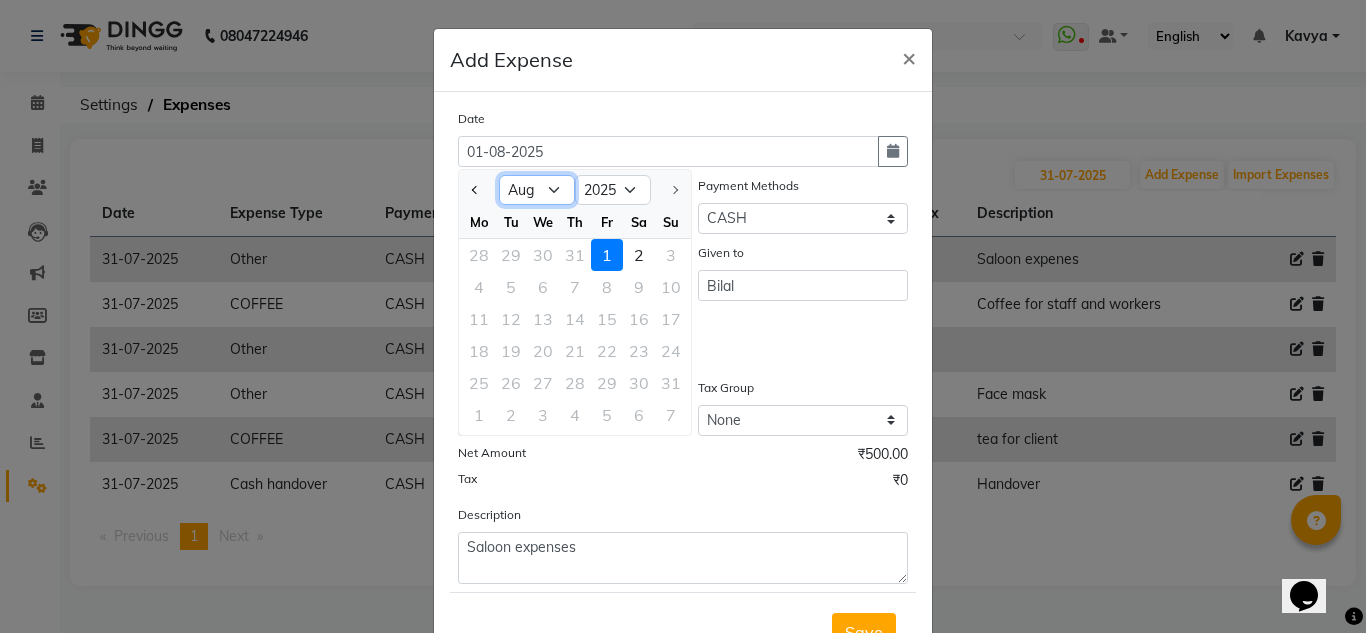 click on "Jan Feb Mar Apr May Jun Jul Aug" 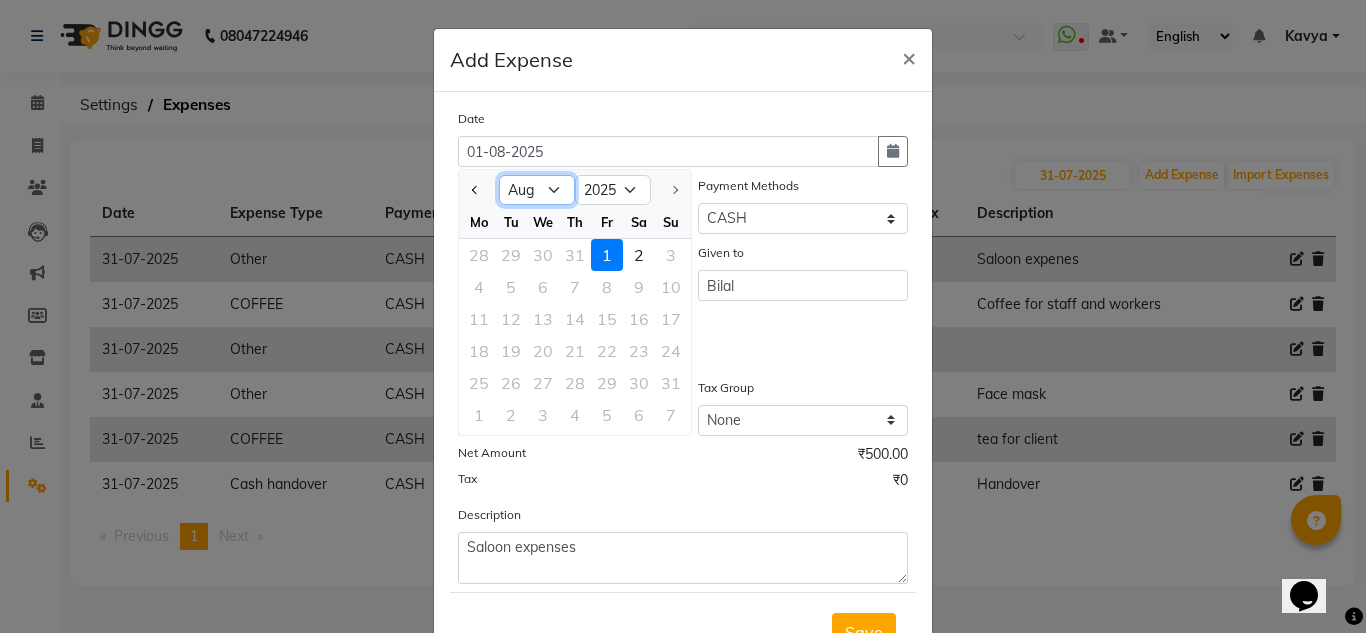 select on "7" 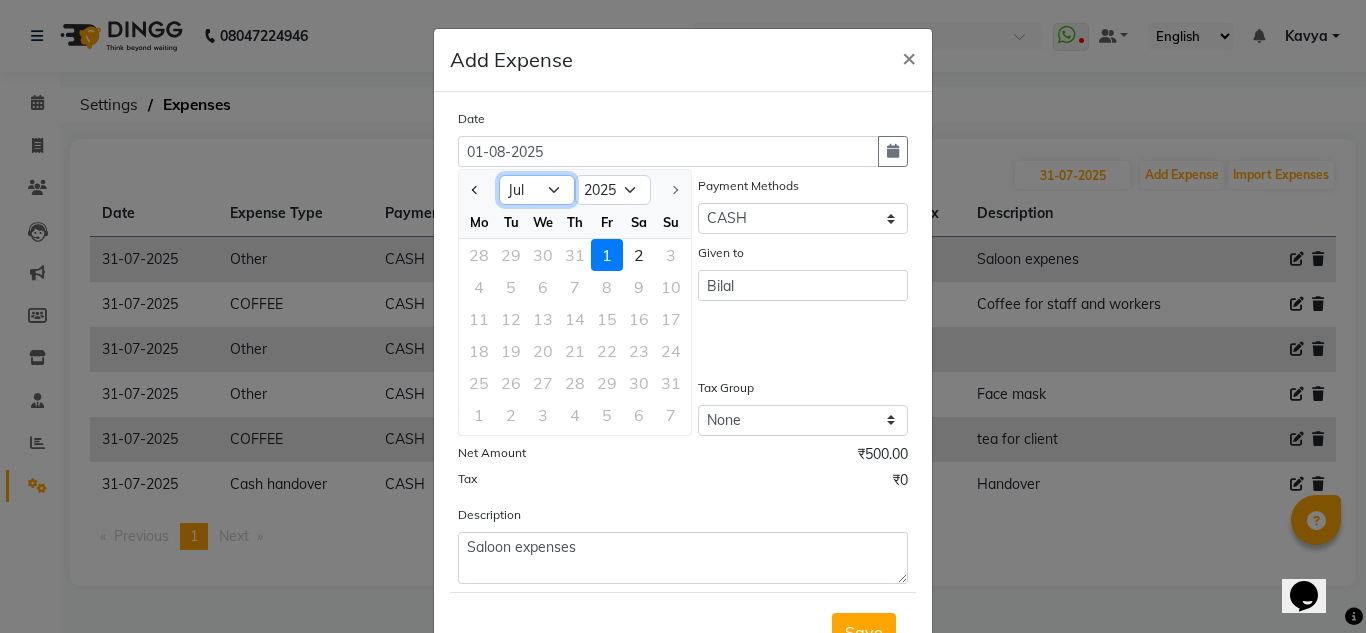 click on "Jan Feb Mar Apr May Jun Jul Aug" 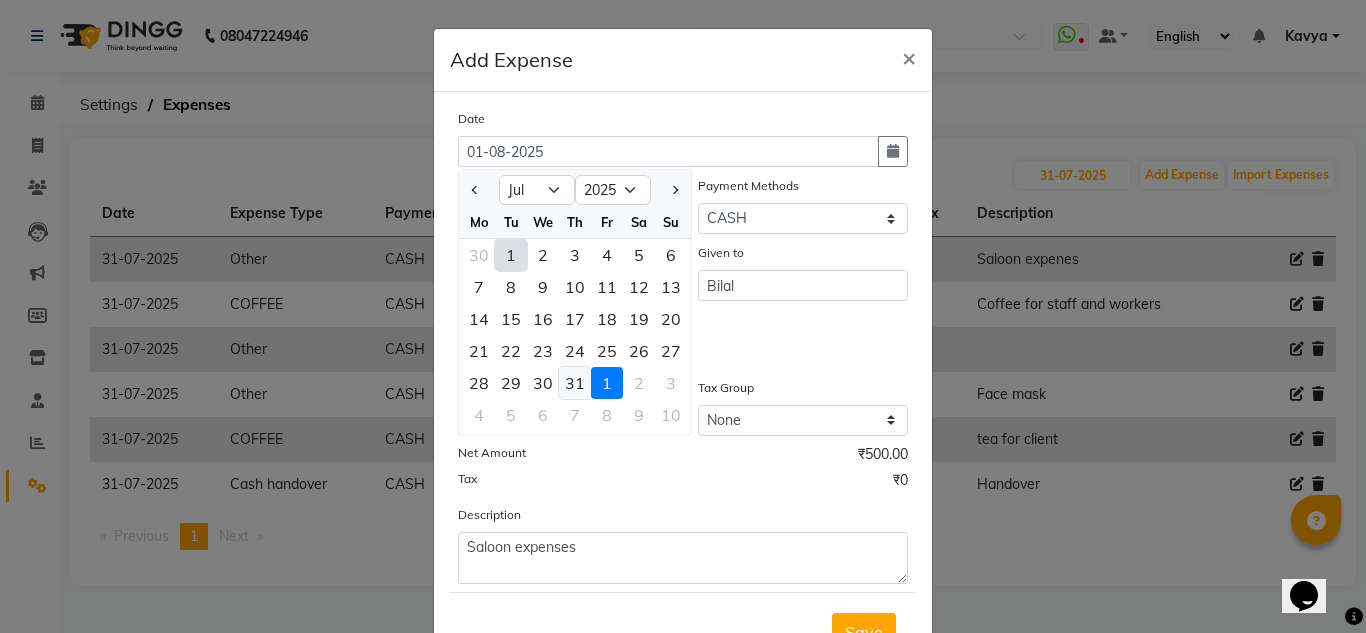 click on "31" 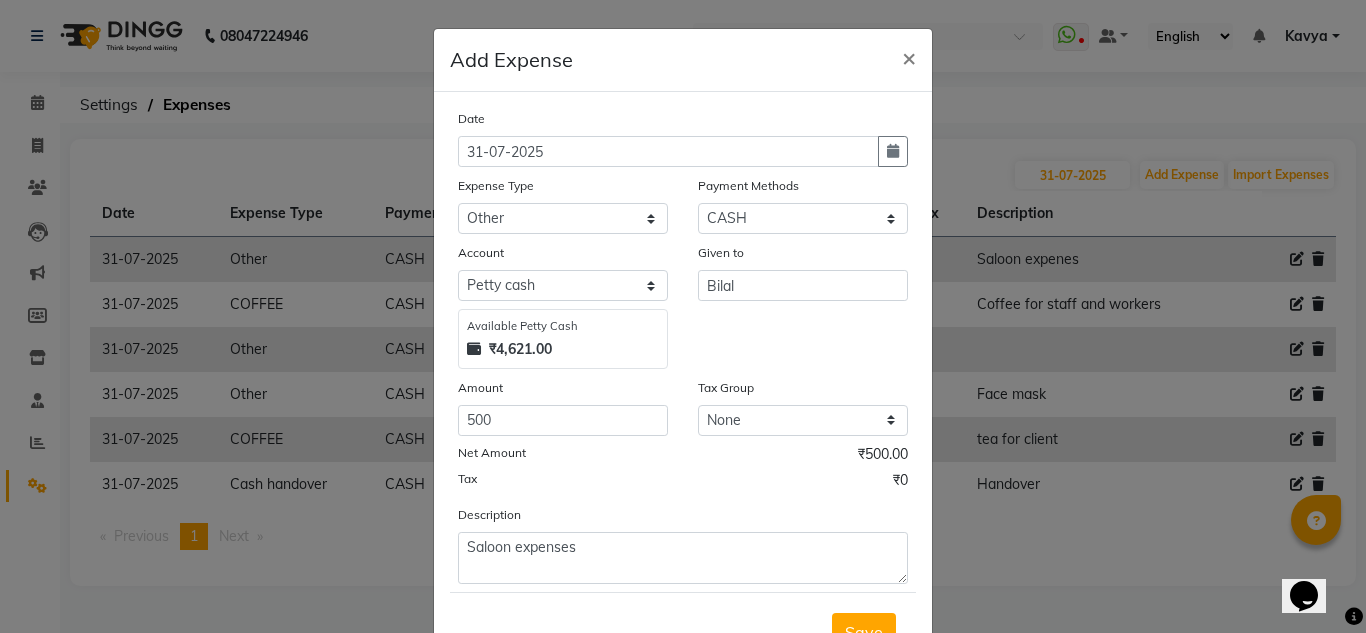 scroll, scrollTop: 83, scrollLeft: 0, axis: vertical 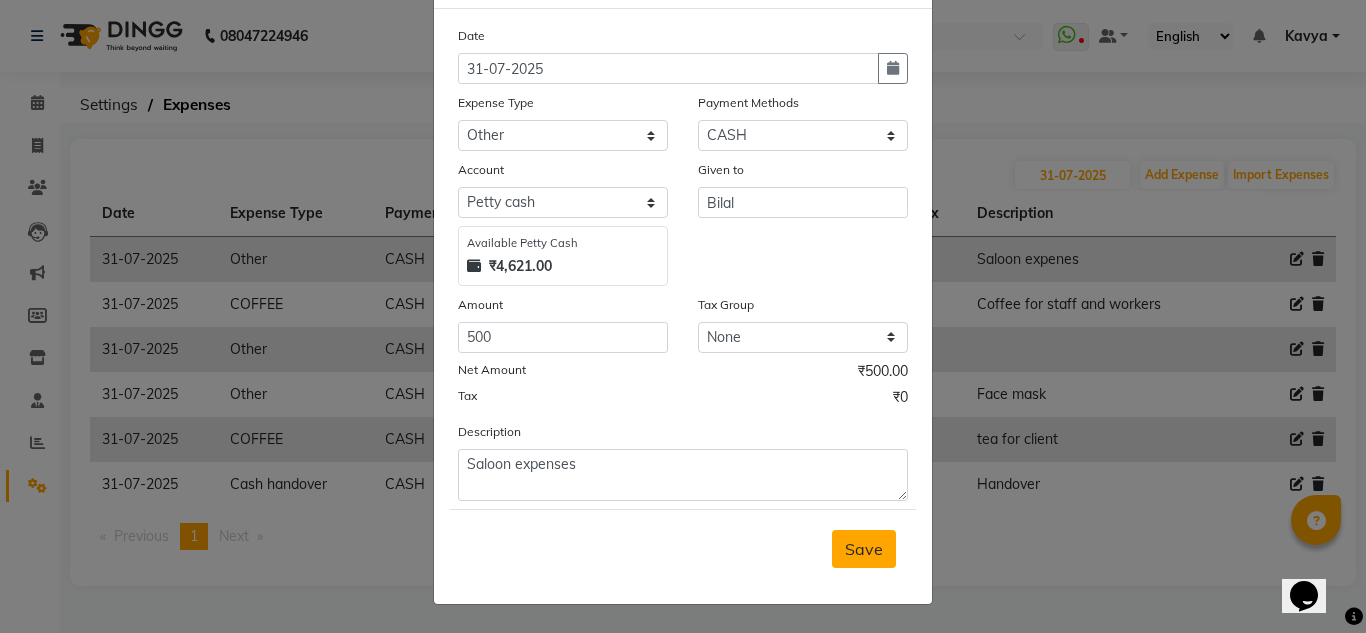 click on "Save" at bounding box center (864, 549) 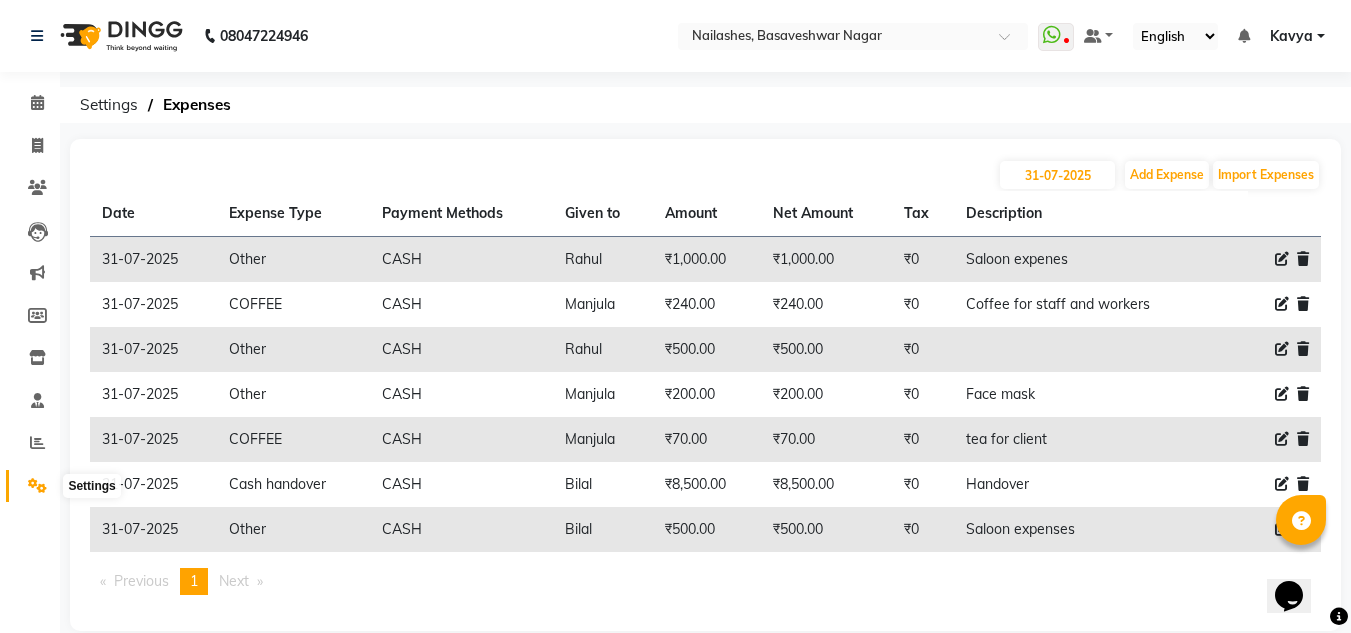 click 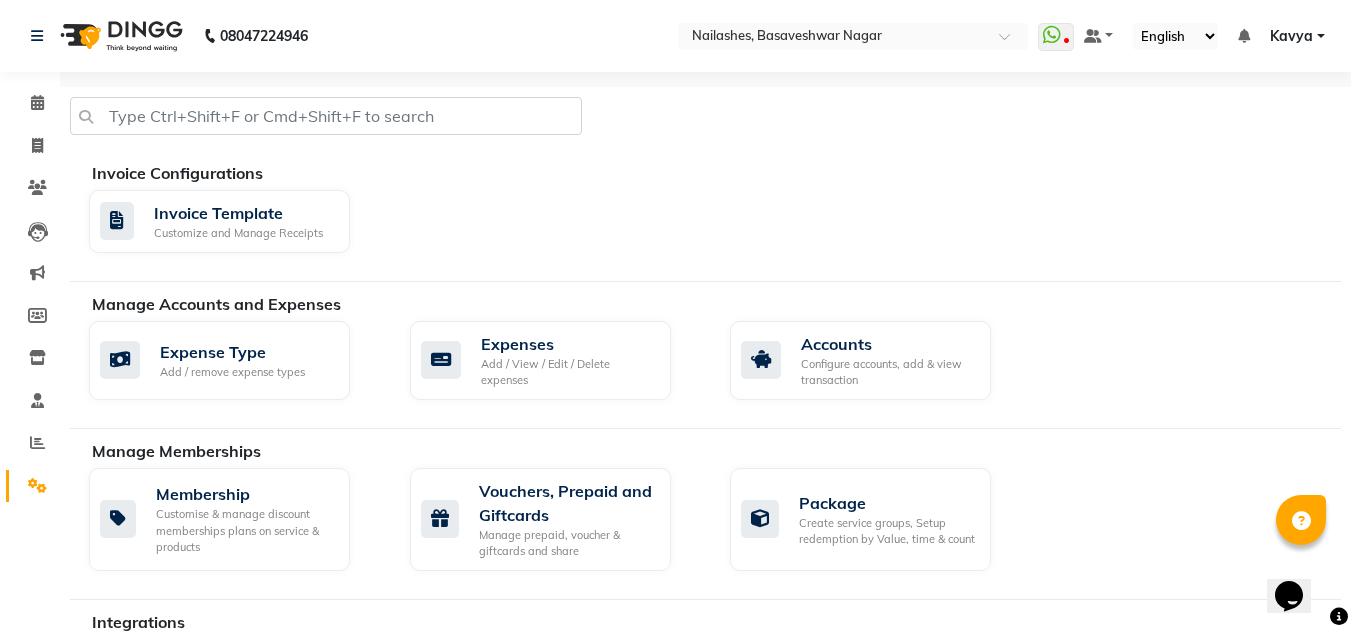 click on "Expense Type Add / remove expense types  Expenses Add / View / Edit / Delete expenses  Accounts Configure accounts, add & view transaction" 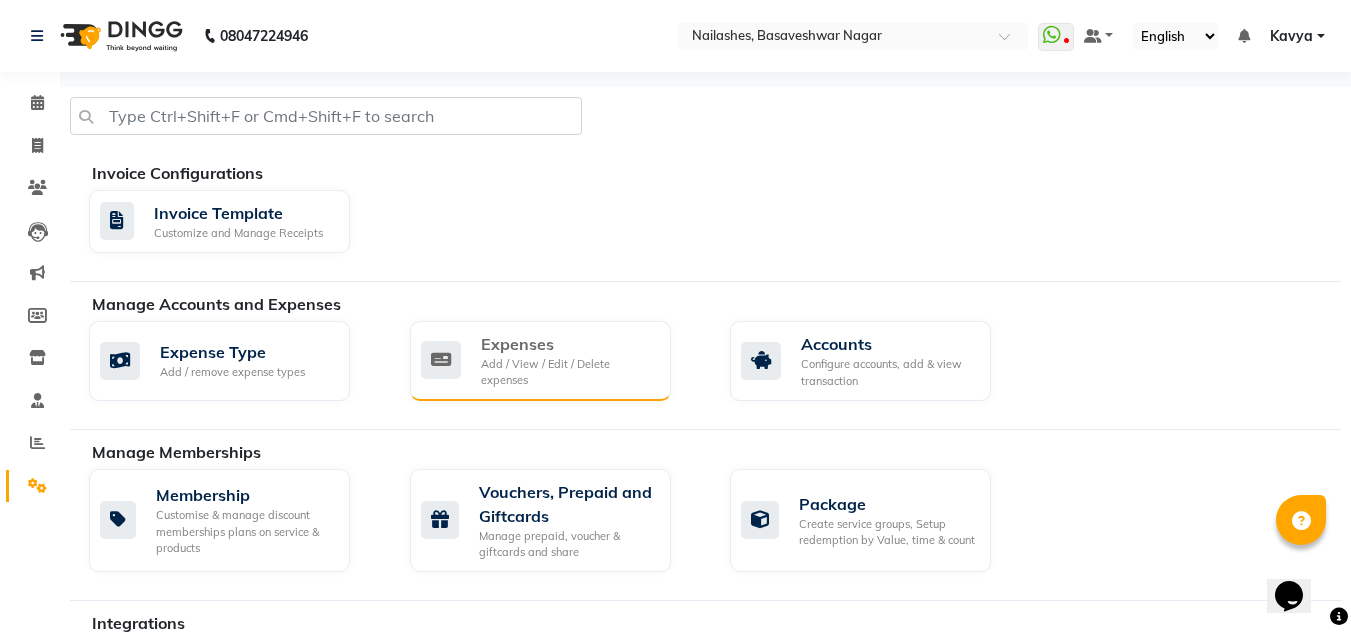 click on "Expenses" 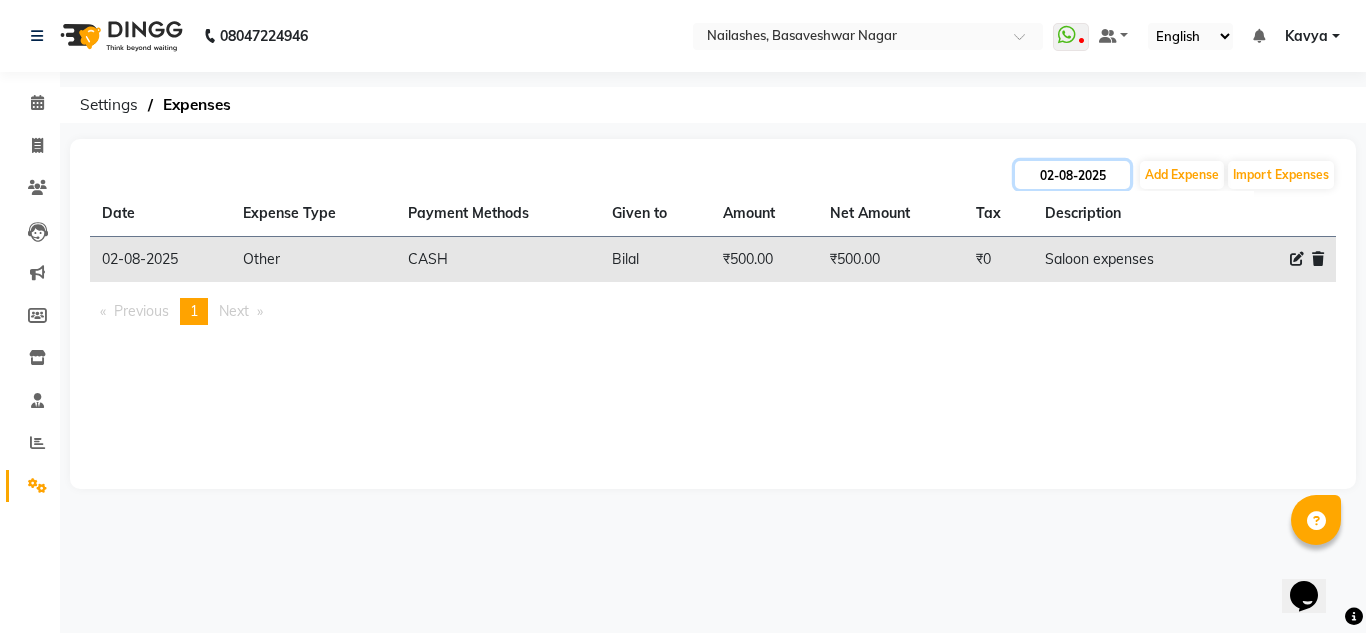 click on "02-08-2025" 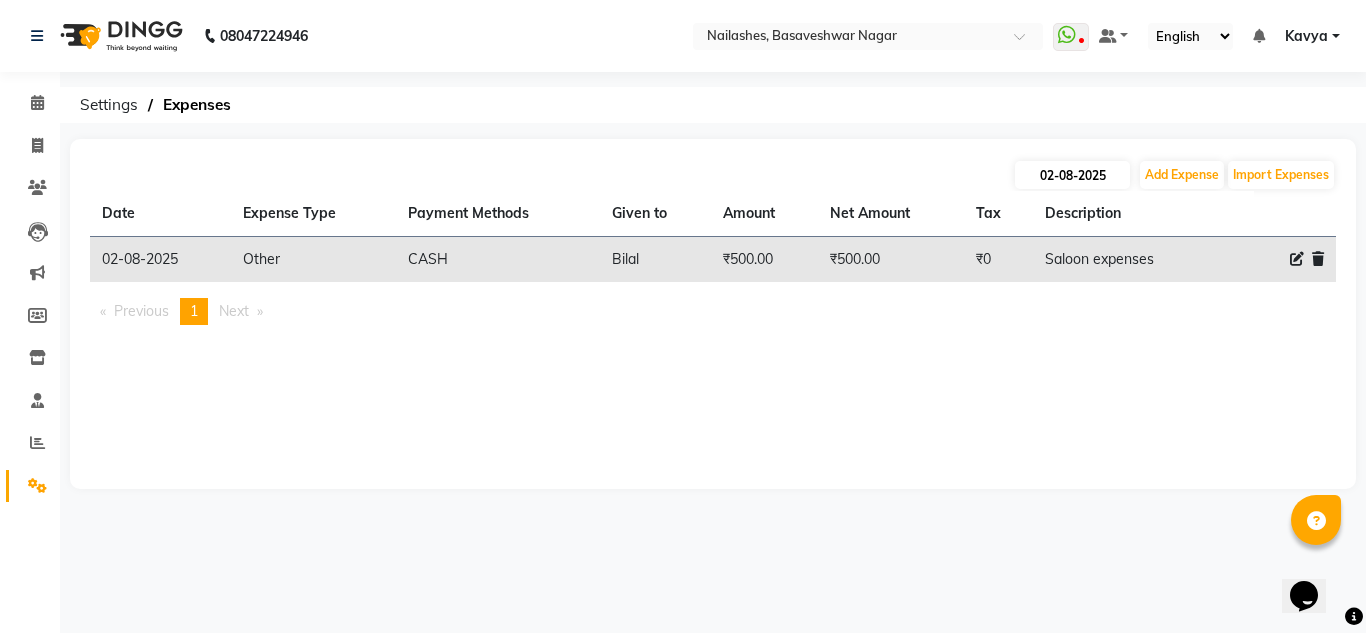 select on "8" 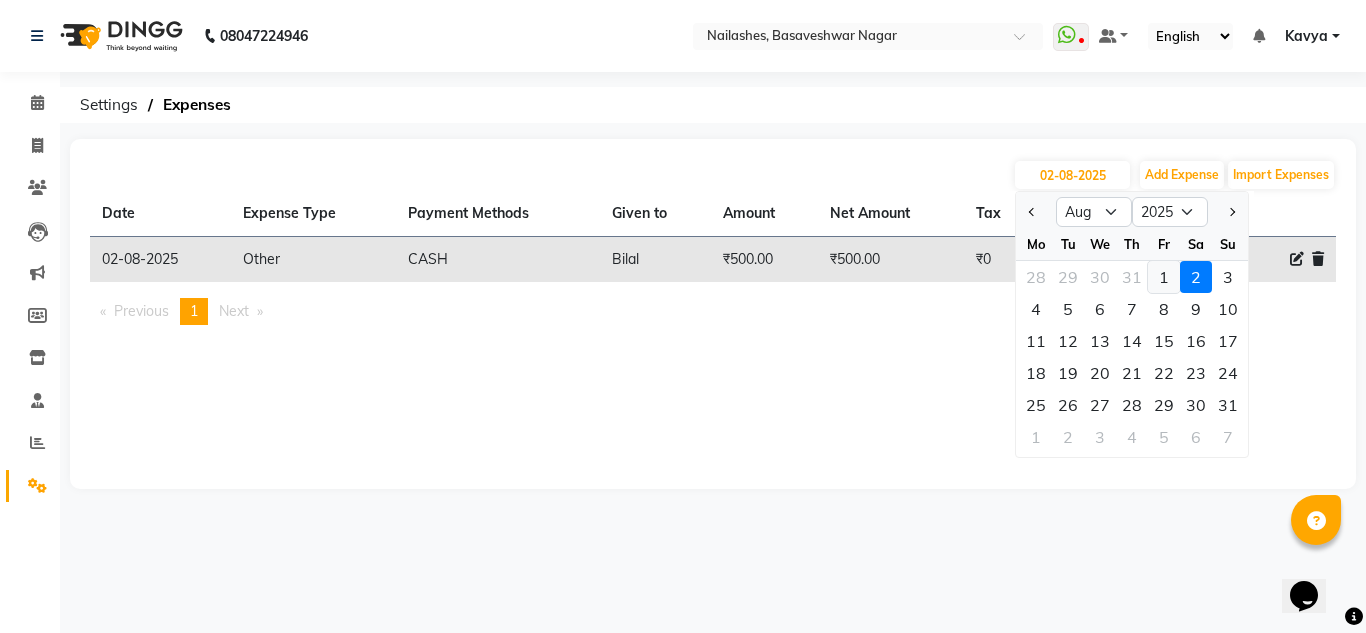 click on "1" 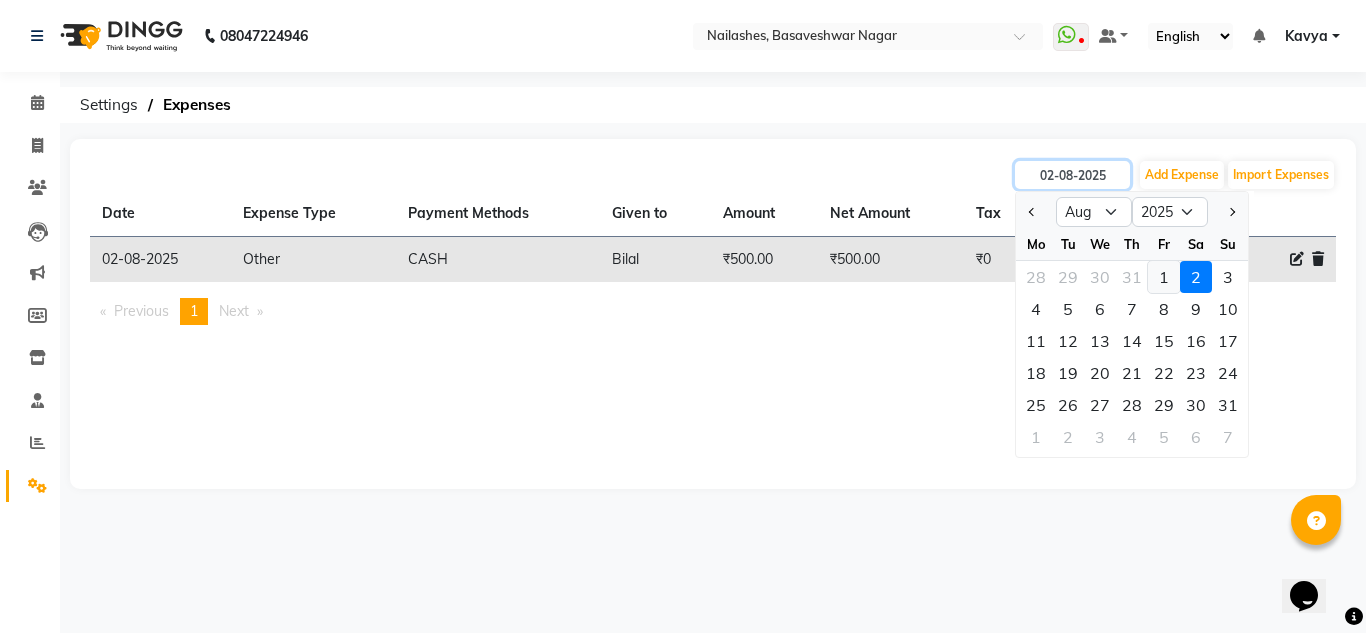 type on "01-08-2025" 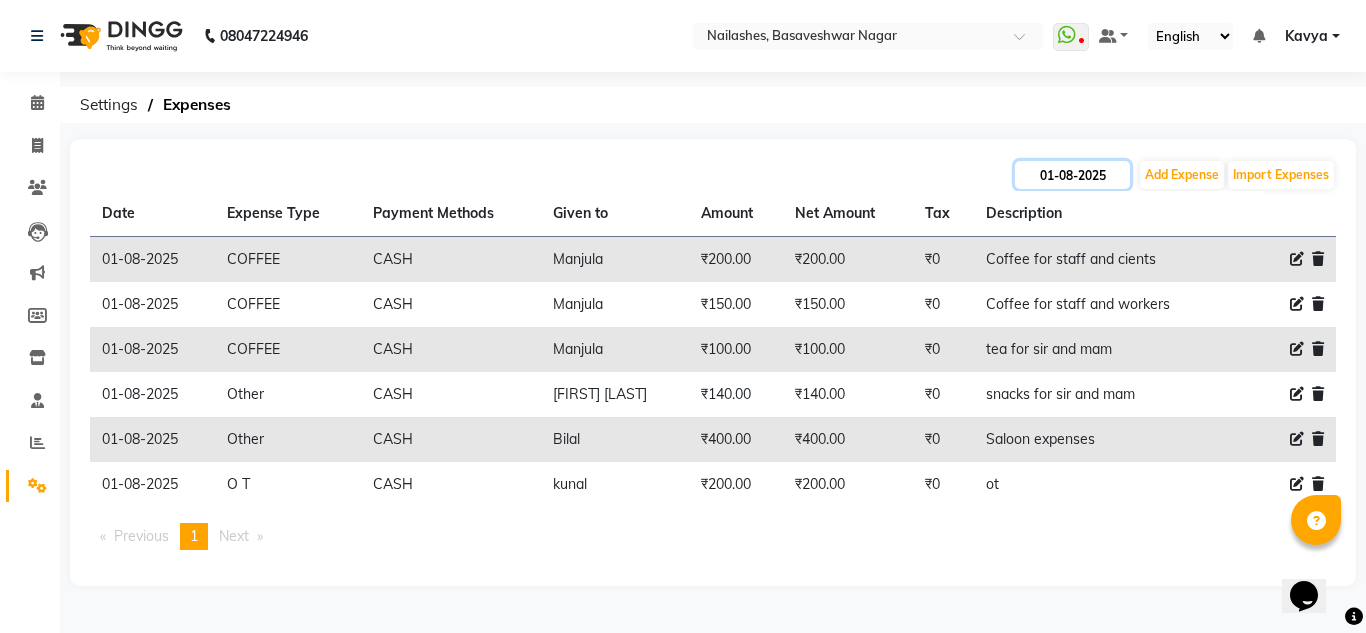 click on "01-08-2025" 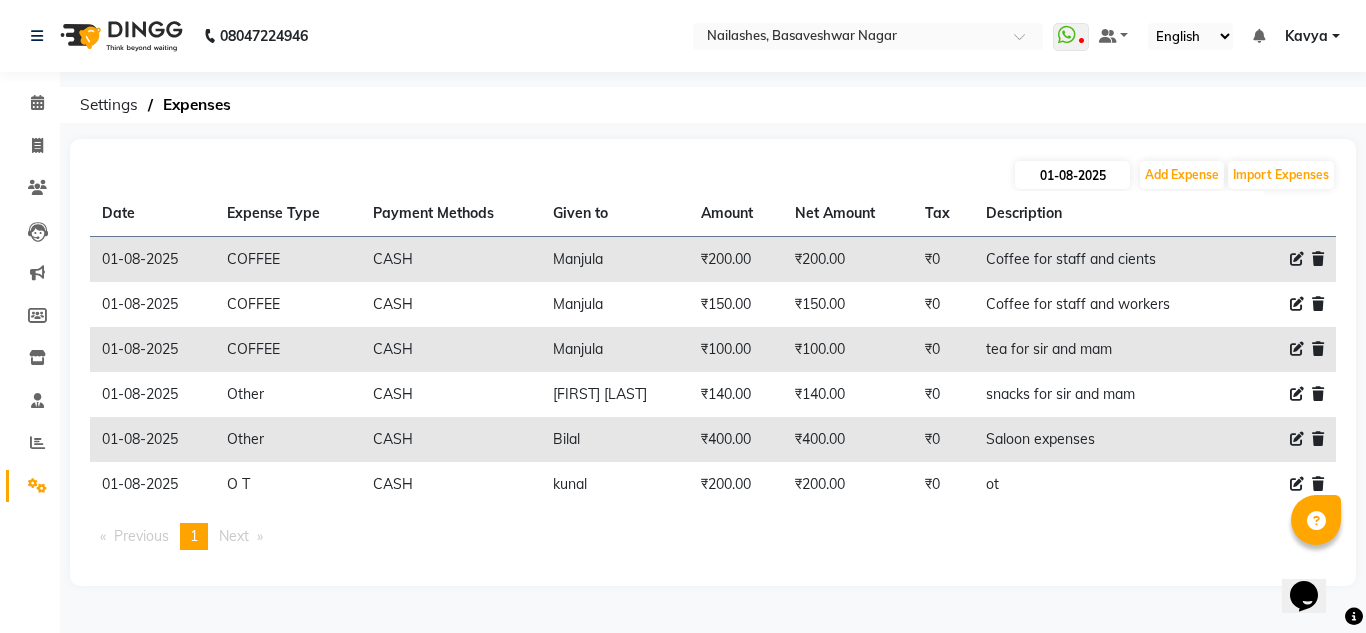 select on "8" 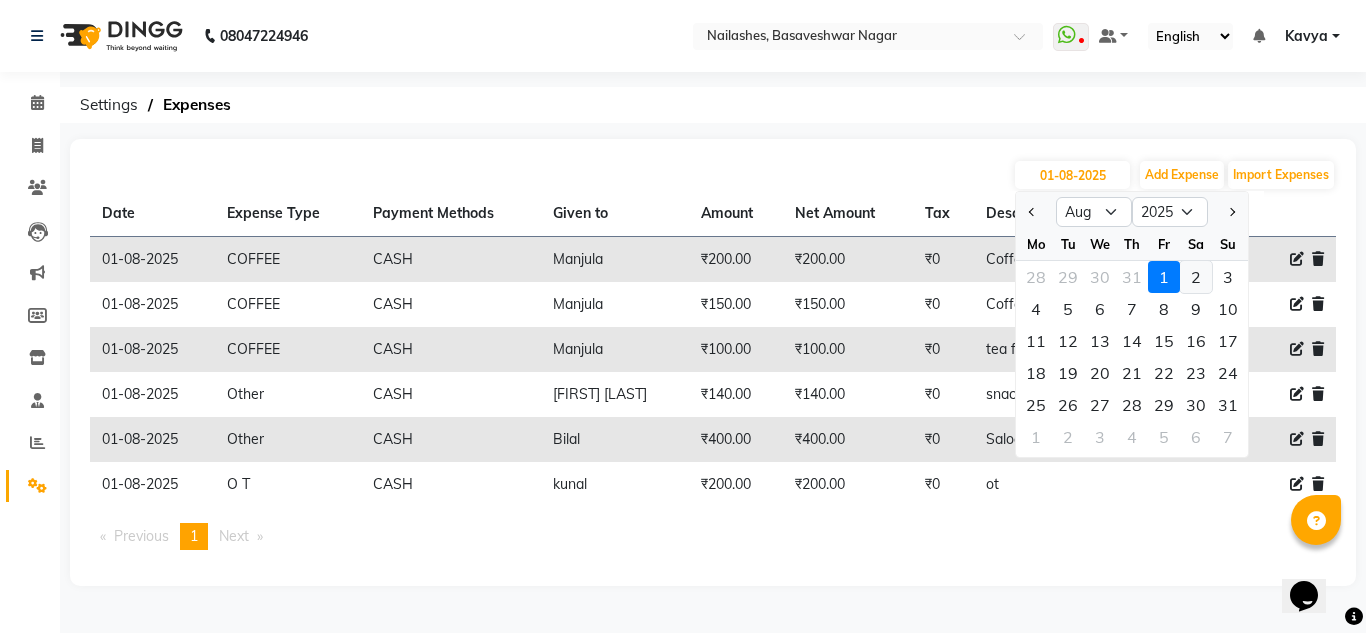 click on "2" 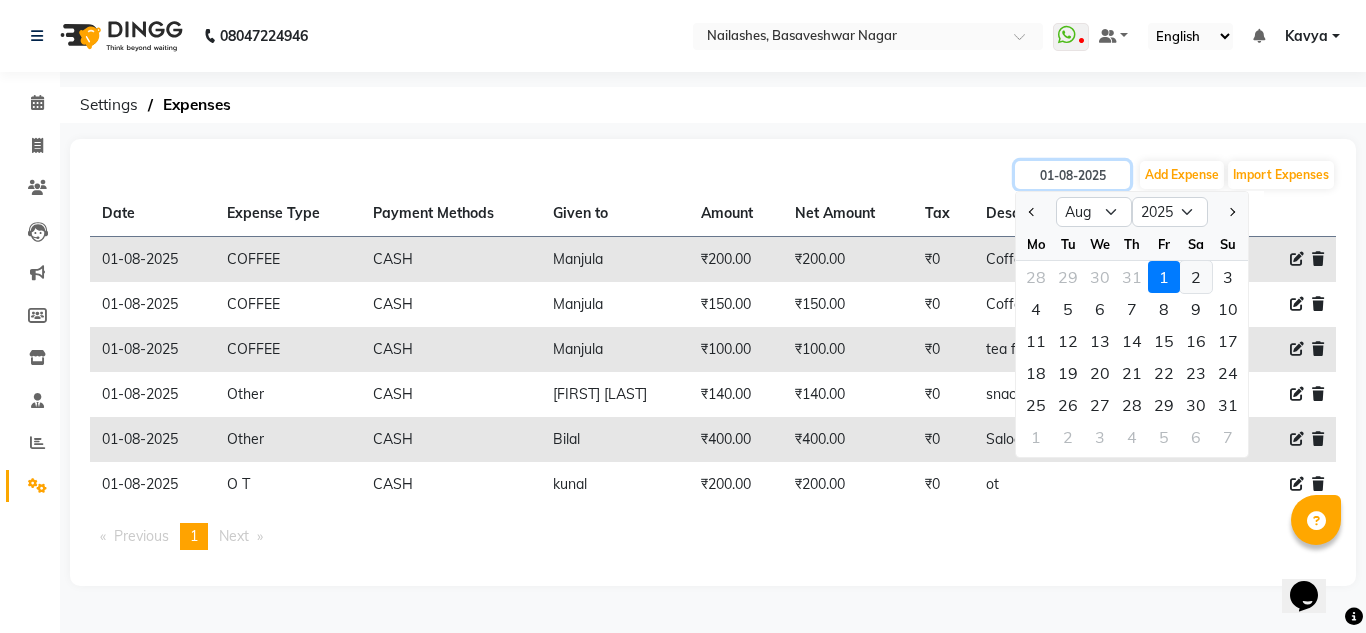 type on "02-08-2025" 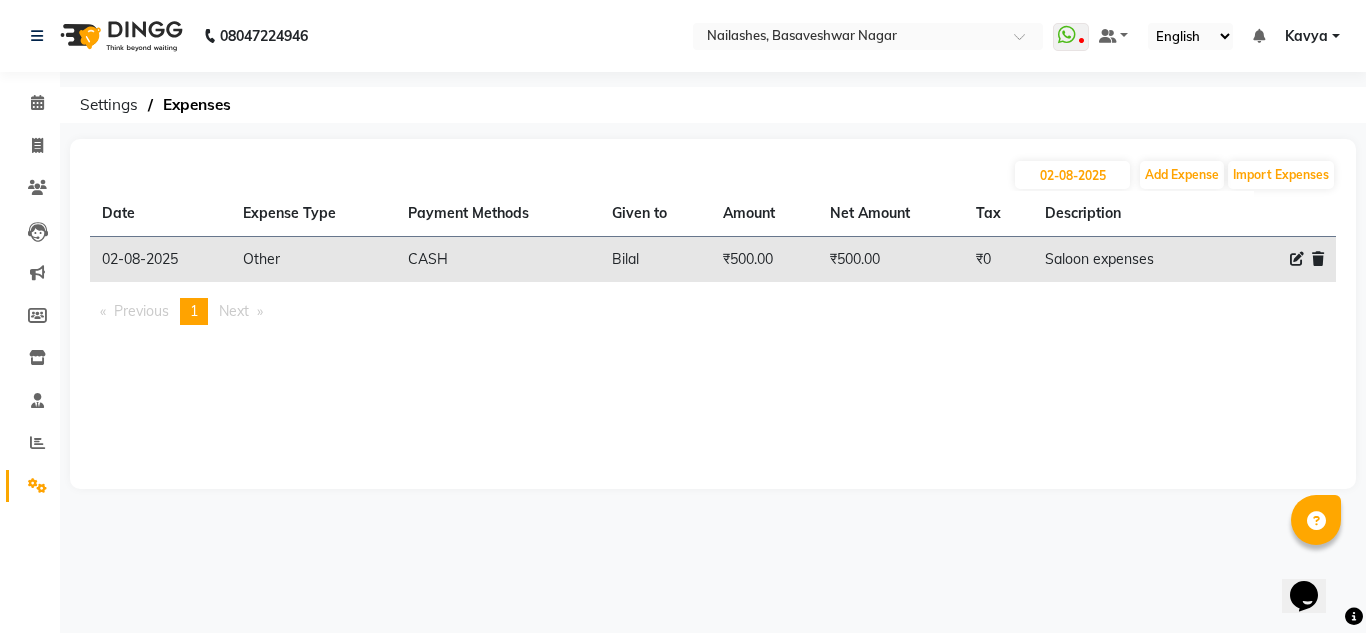 click 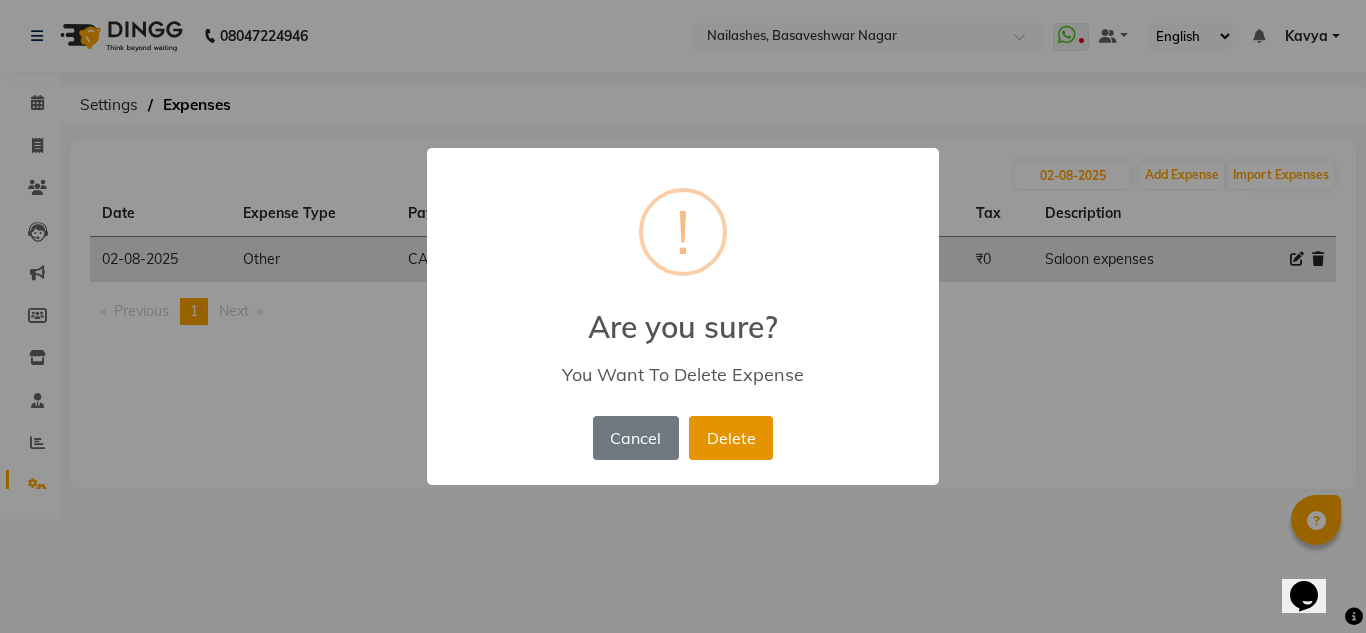 click on "Delete" at bounding box center [731, 438] 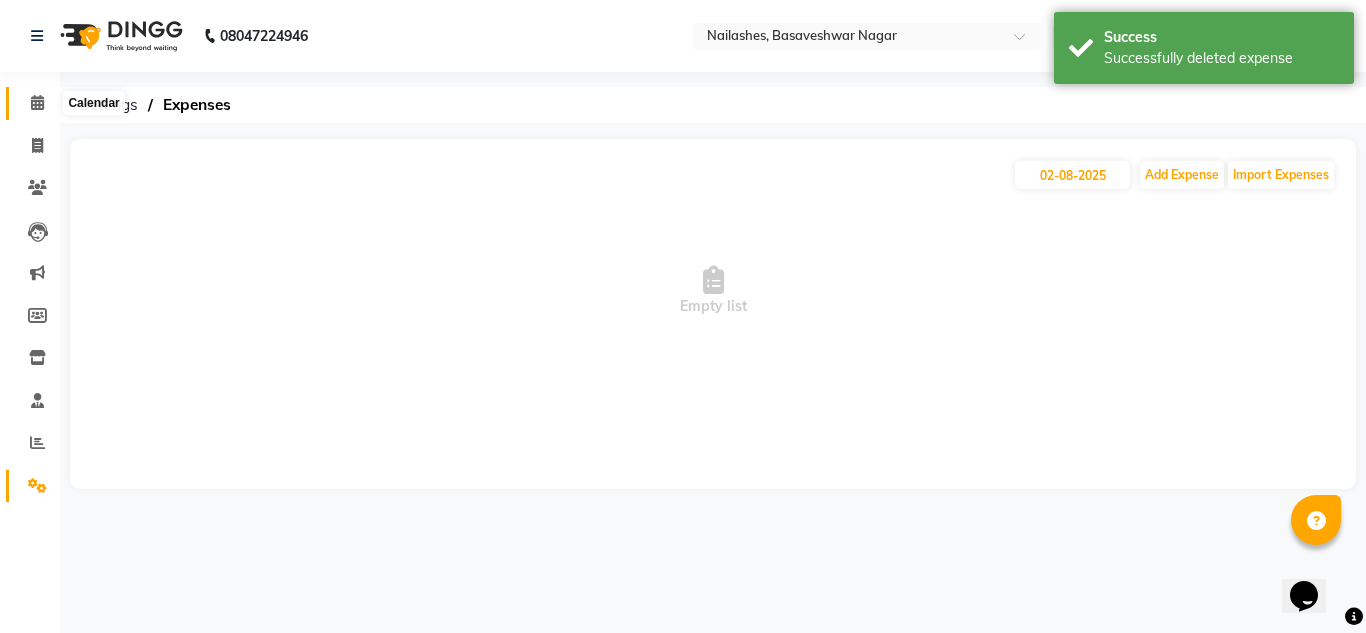 click 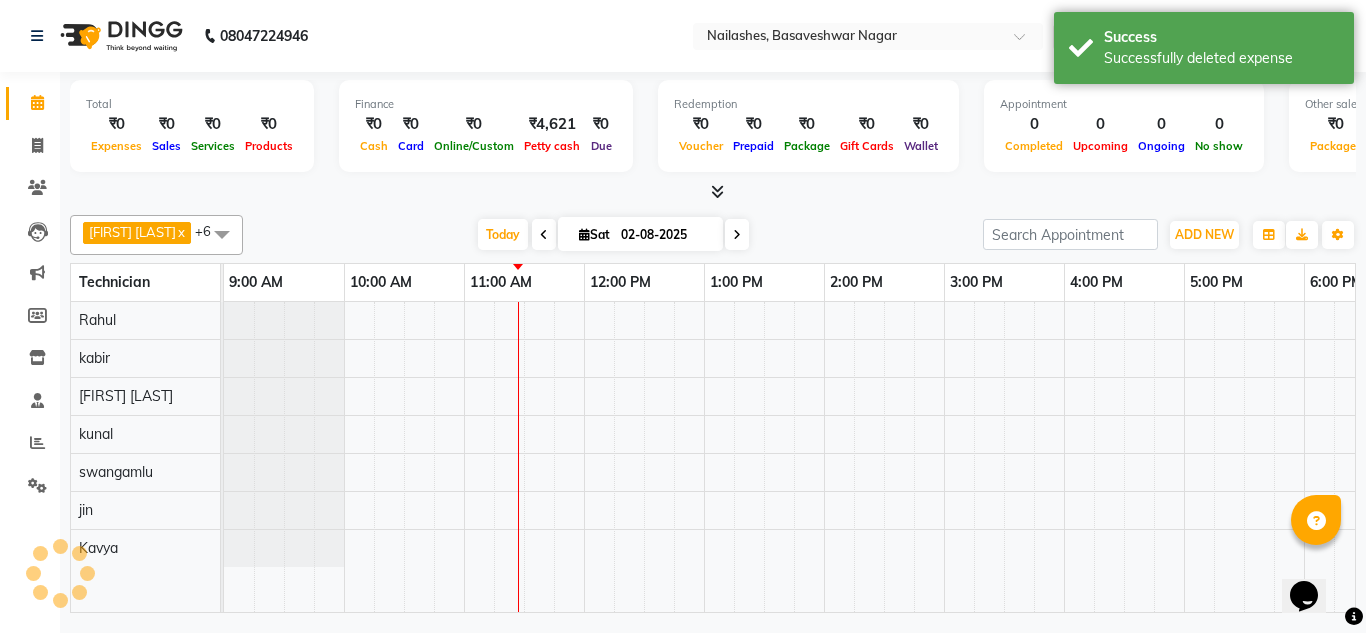 scroll, scrollTop: 0, scrollLeft: 0, axis: both 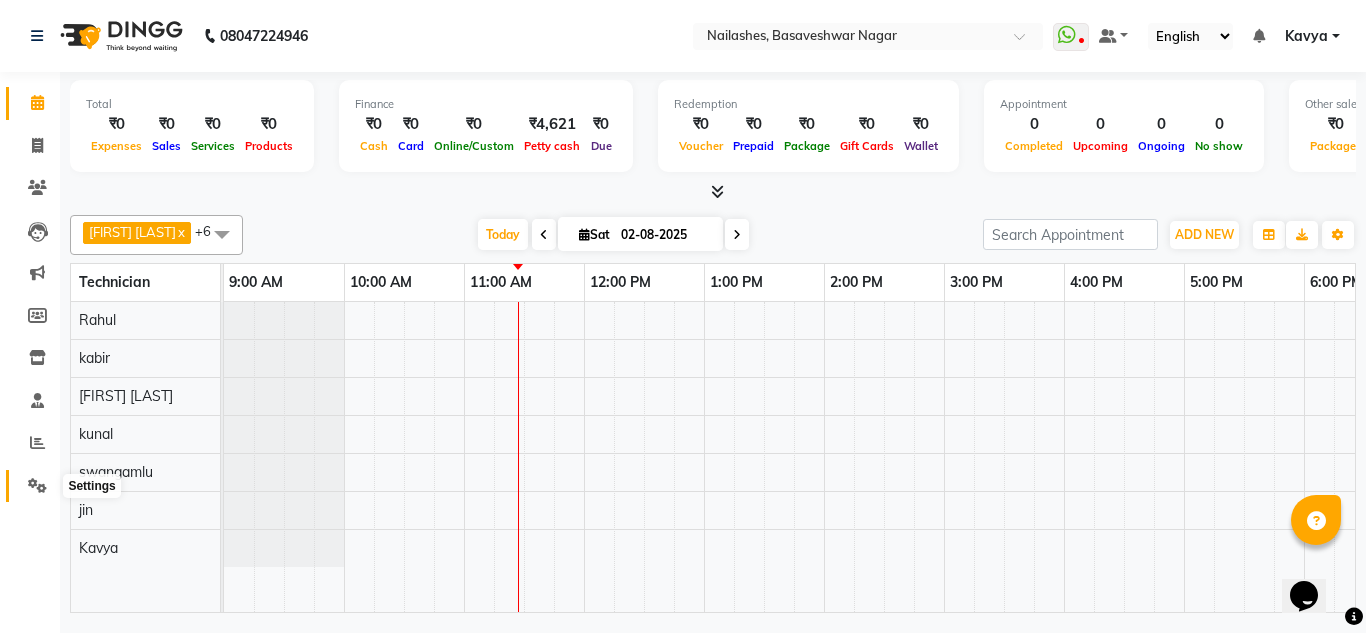 click 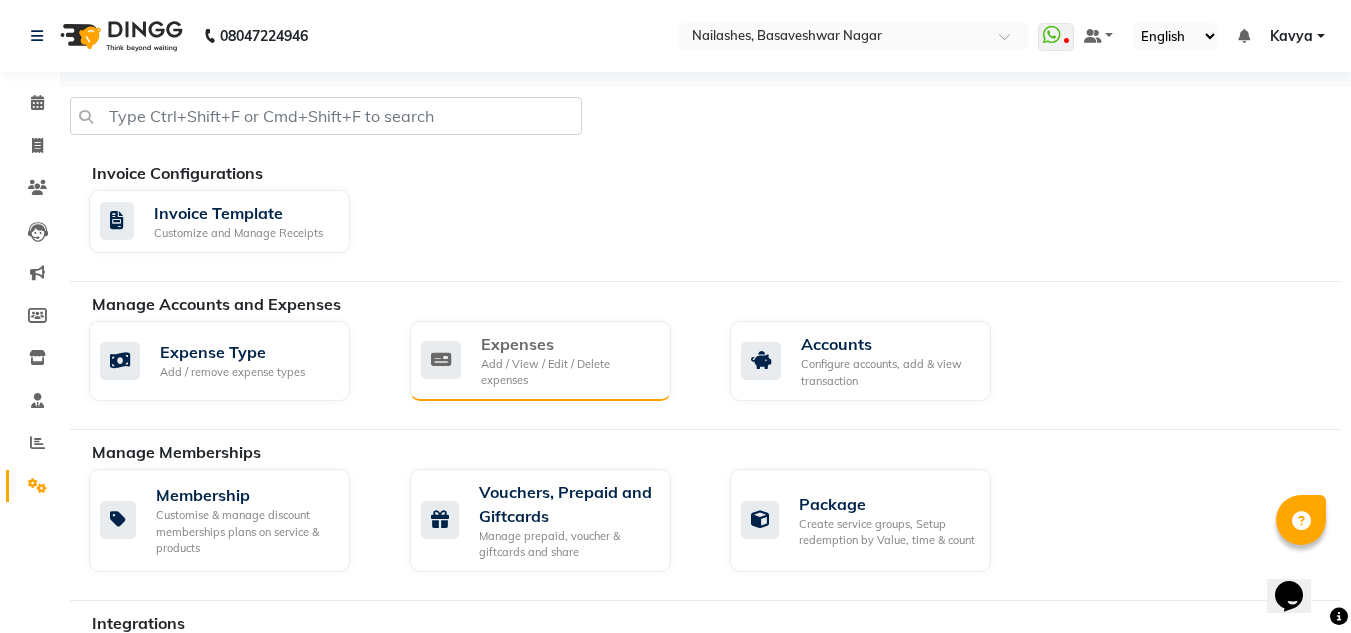 click on "Add / View / Edit / Delete expenses" 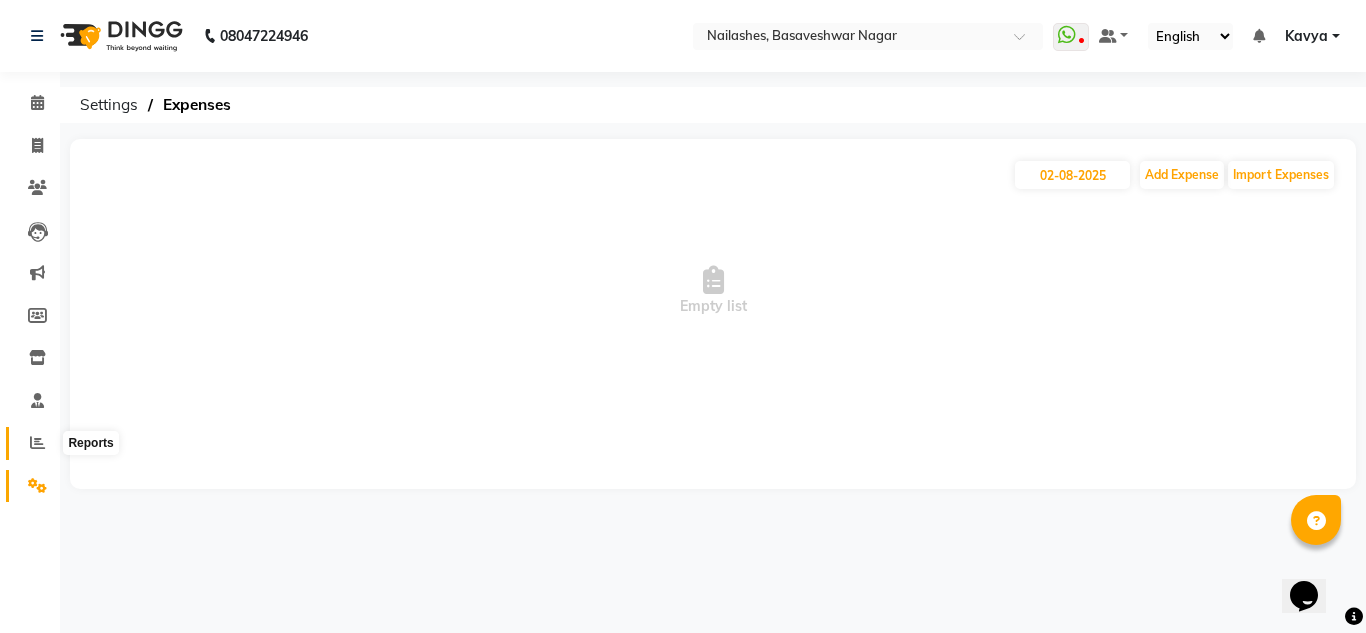 click 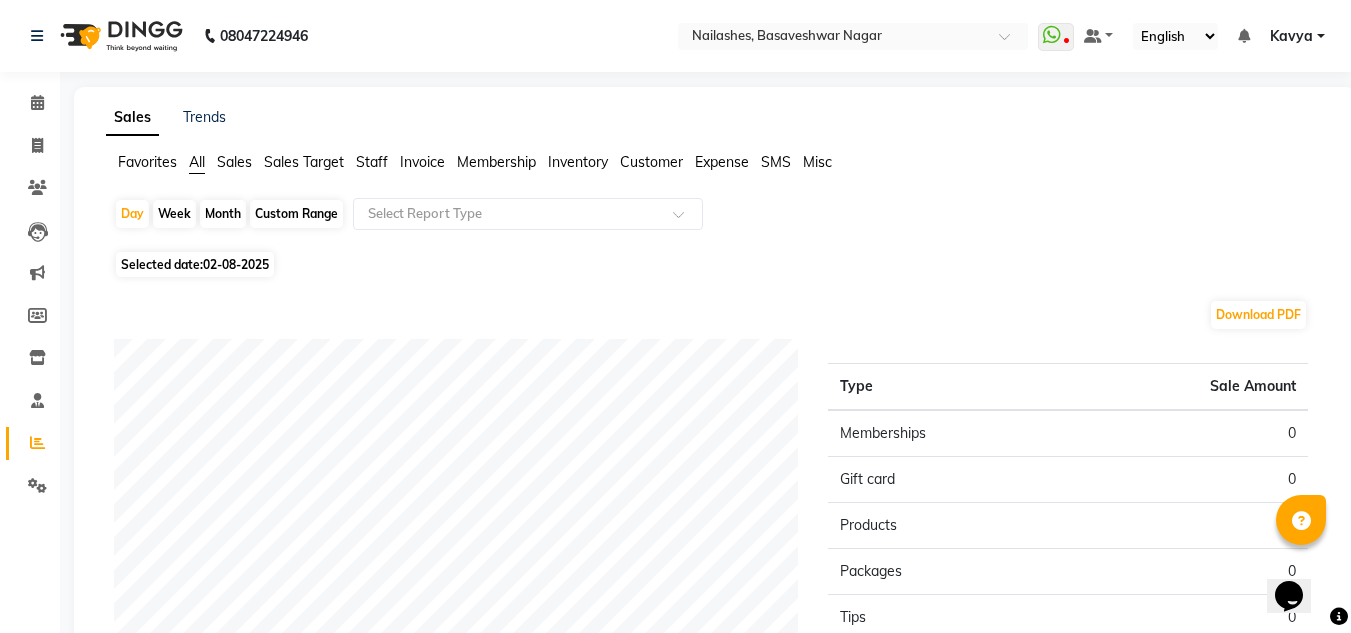 click on "Selected date:  02-08-2025" 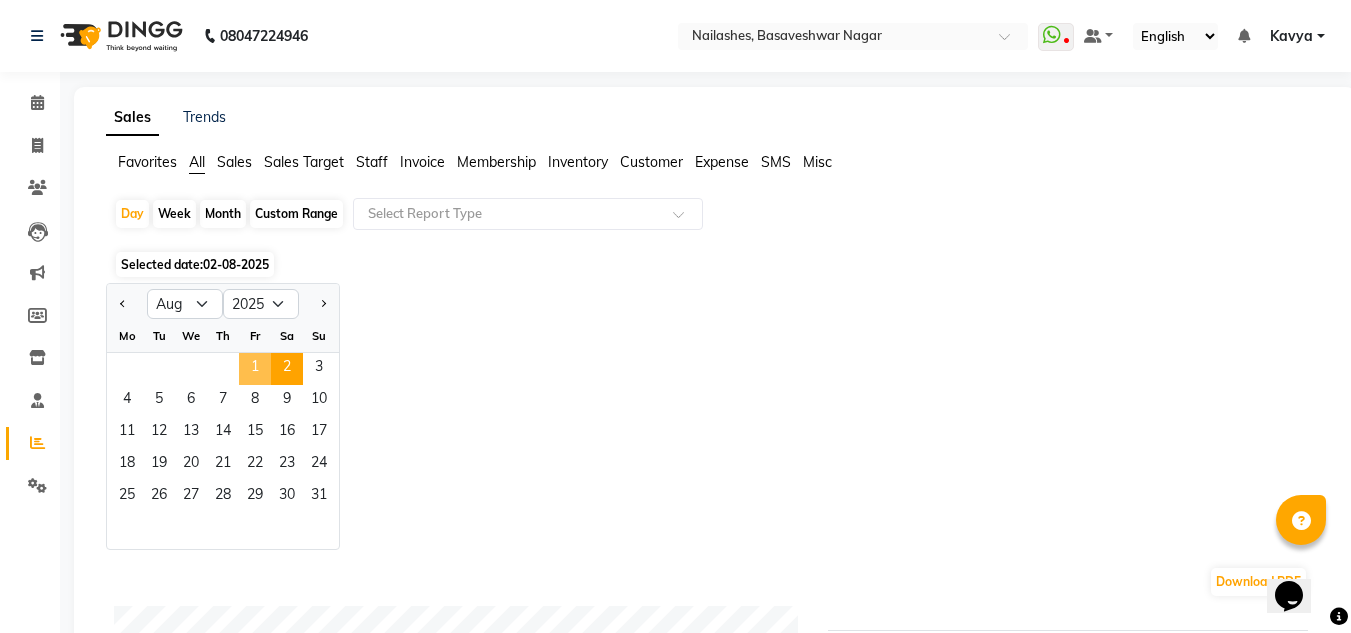 click on "1" 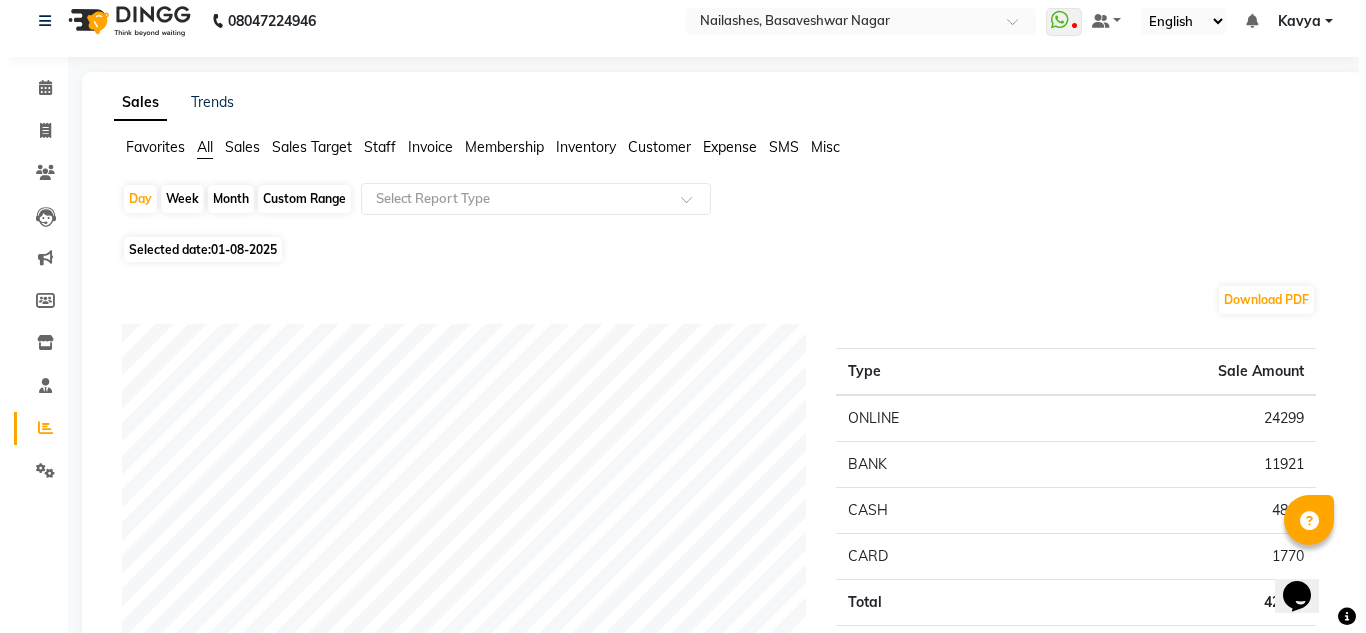 scroll, scrollTop: 0, scrollLeft: 0, axis: both 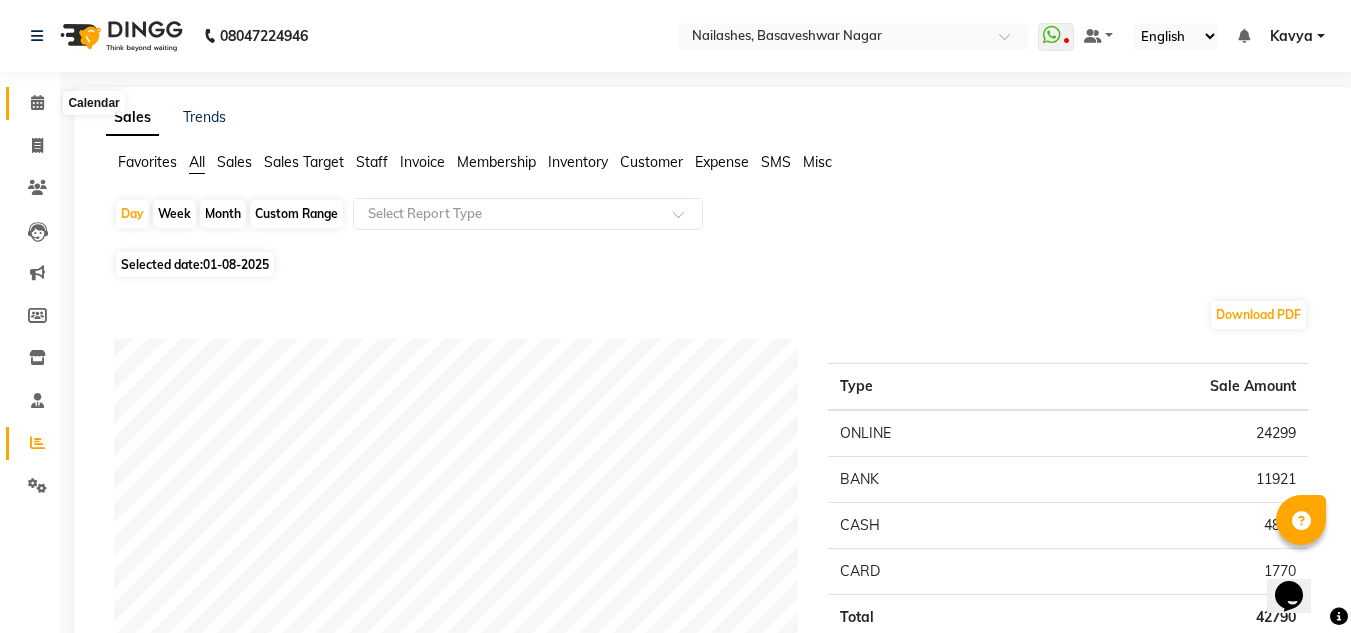click 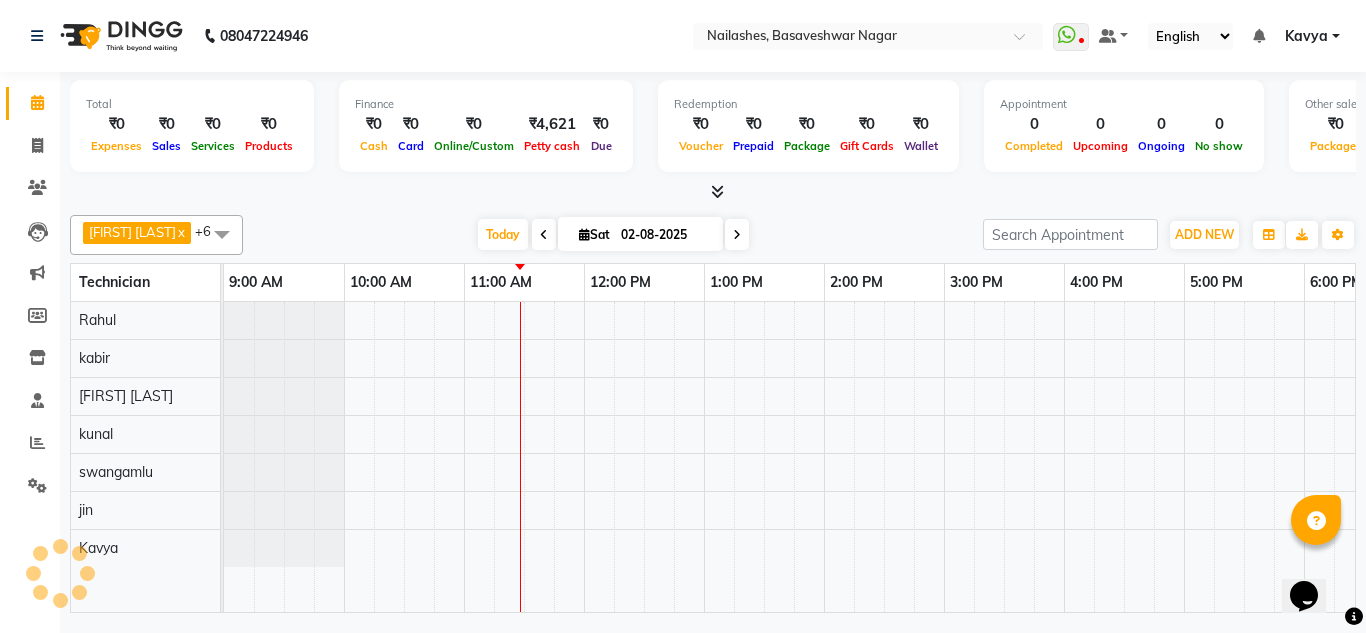 scroll, scrollTop: 0, scrollLeft: 0, axis: both 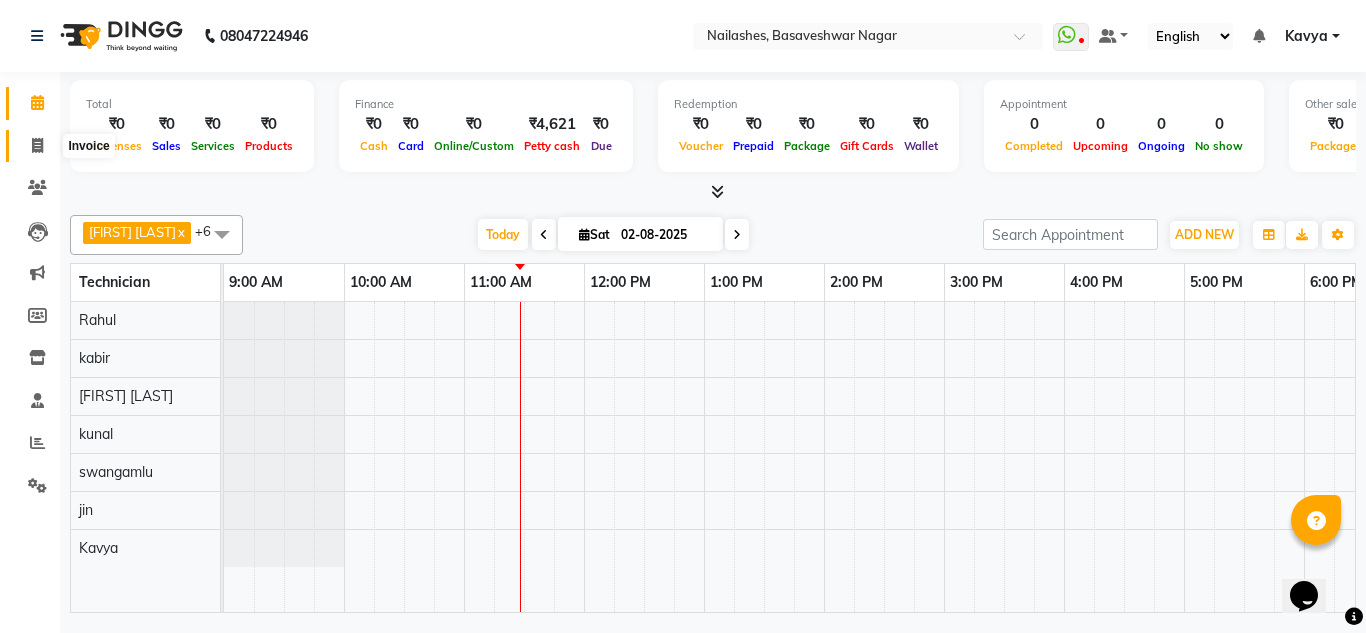 click 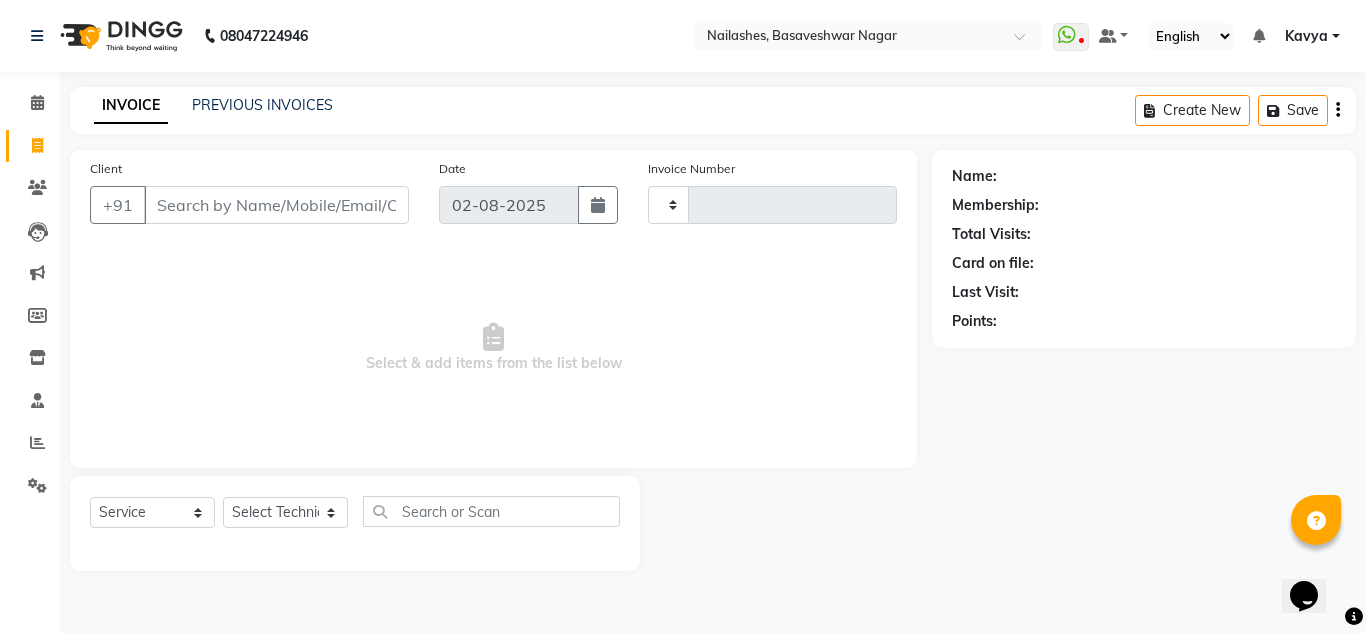 type on "1095" 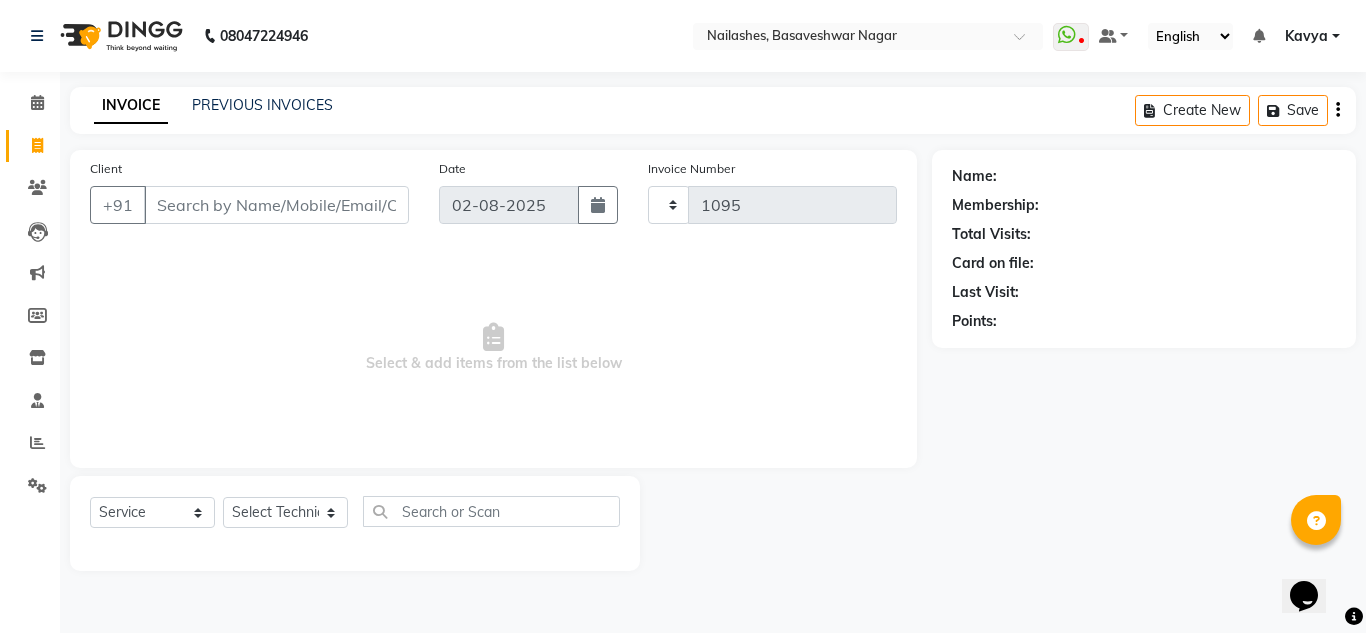 select on "7686" 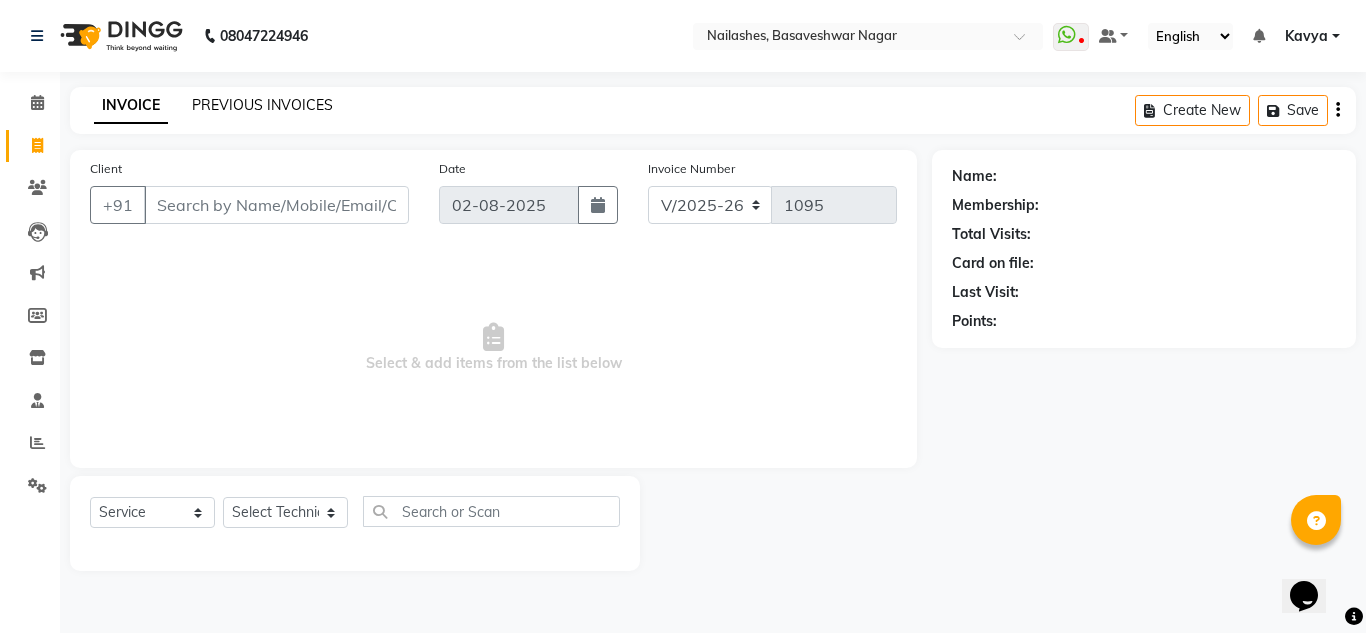 click on "PREVIOUS INVOICES" 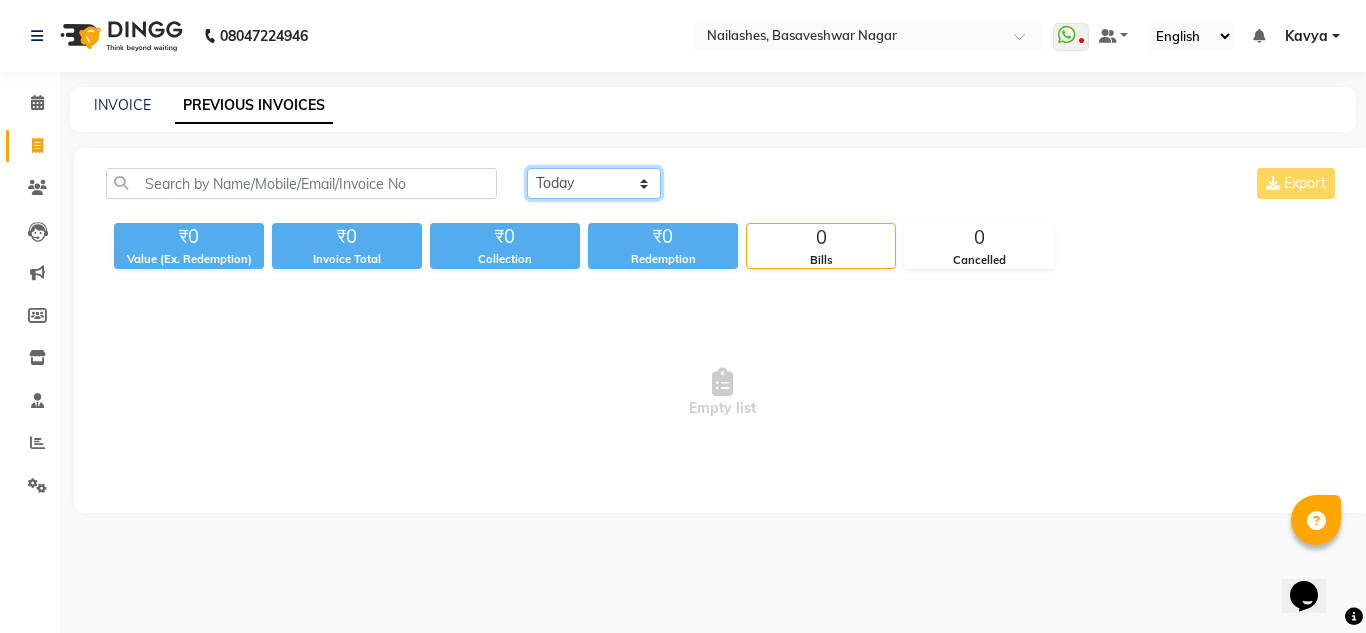 click on "Today Yesterday Custom Range" 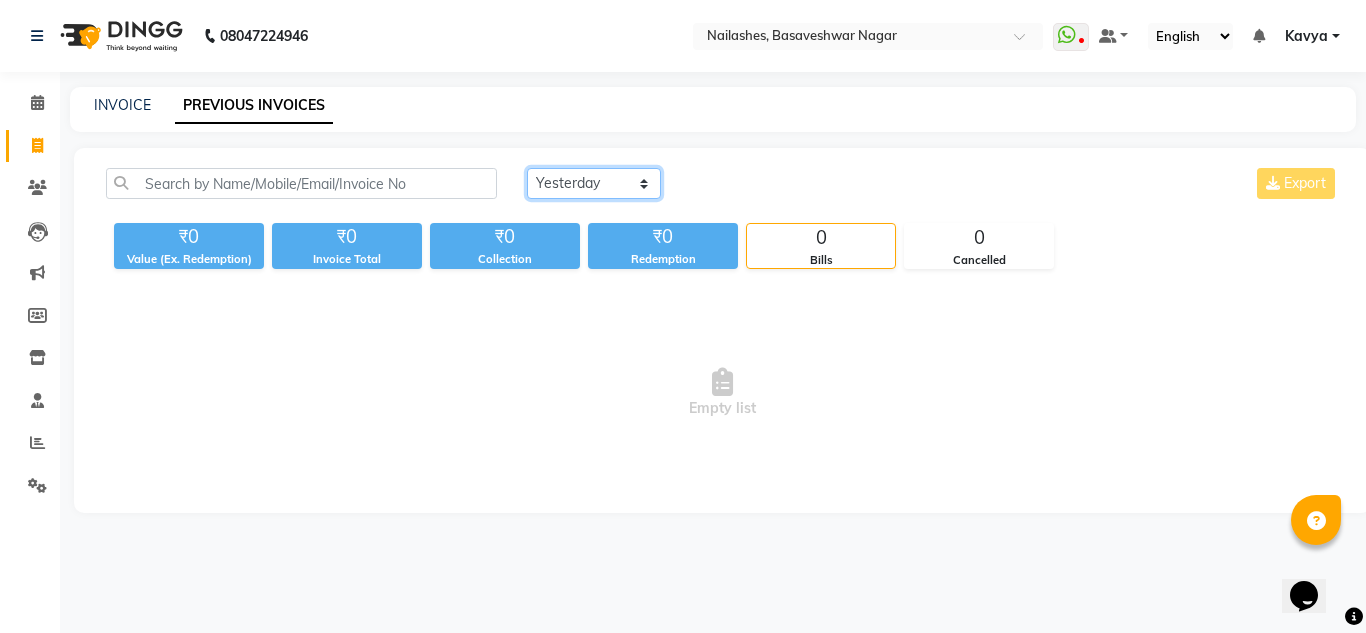 click on "Today Yesterday Custom Range" 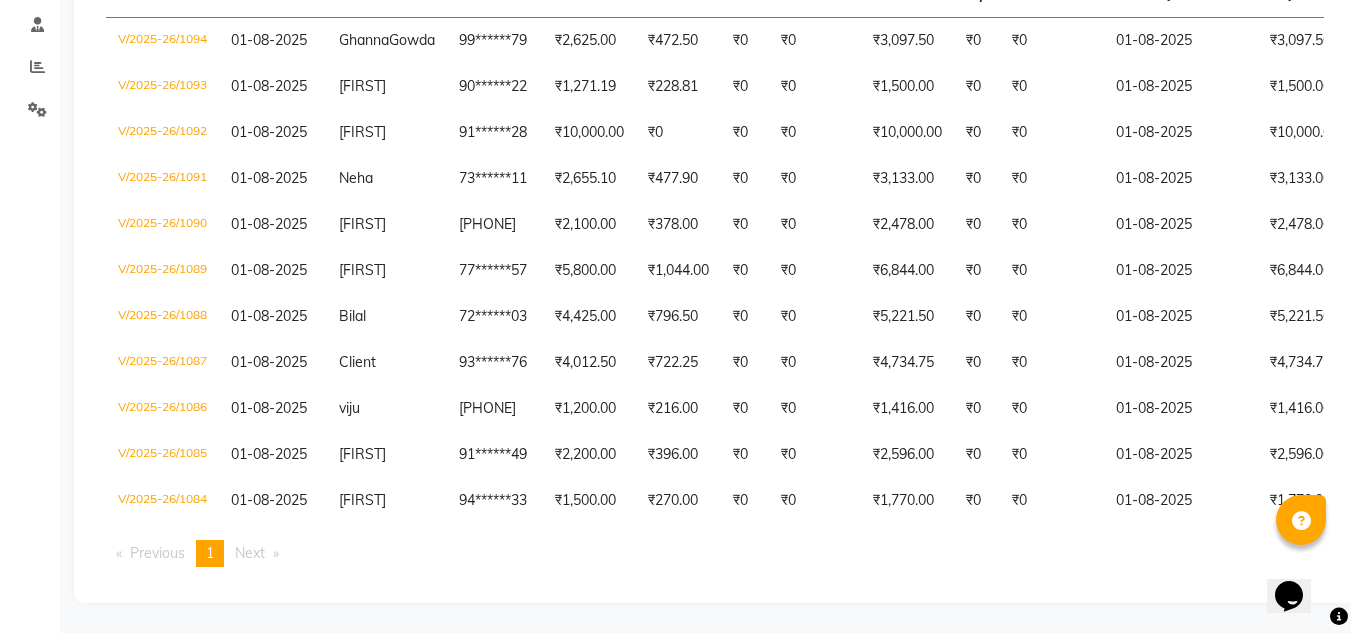 scroll, scrollTop: 0, scrollLeft: 0, axis: both 